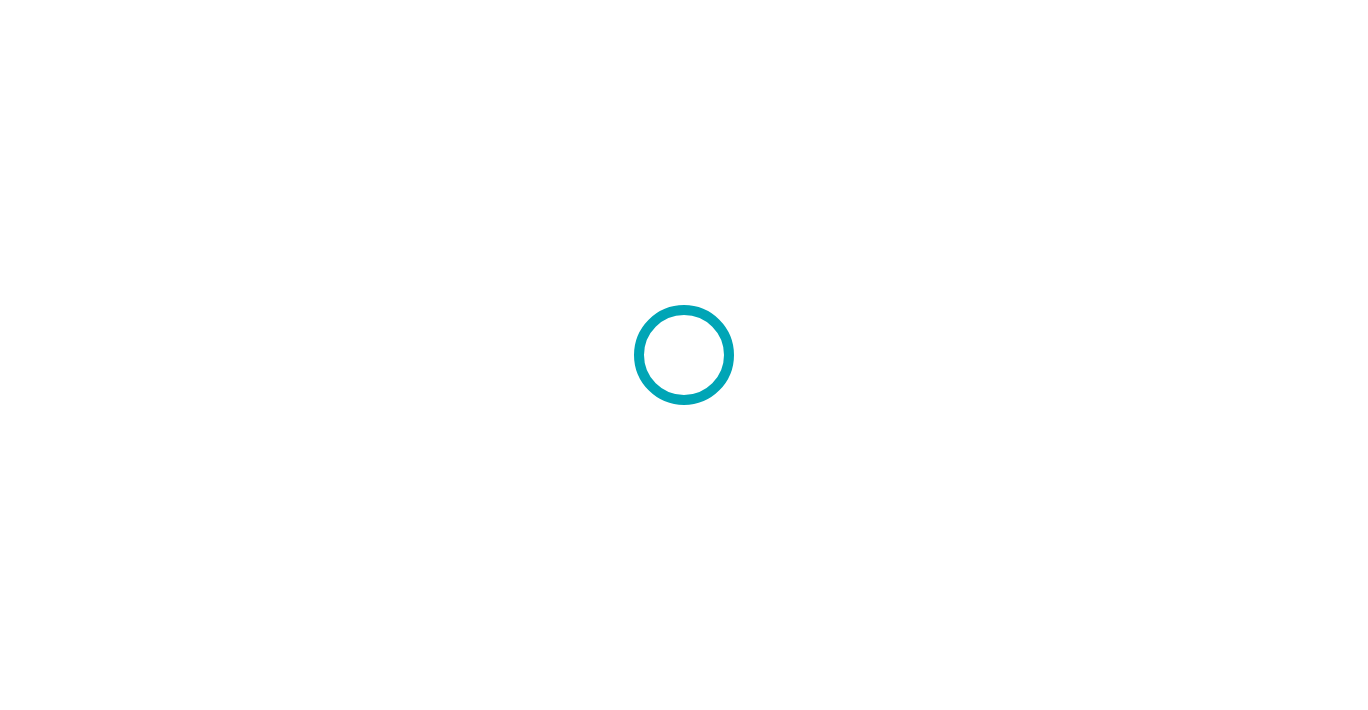 scroll, scrollTop: 0, scrollLeft: 0, axis: both 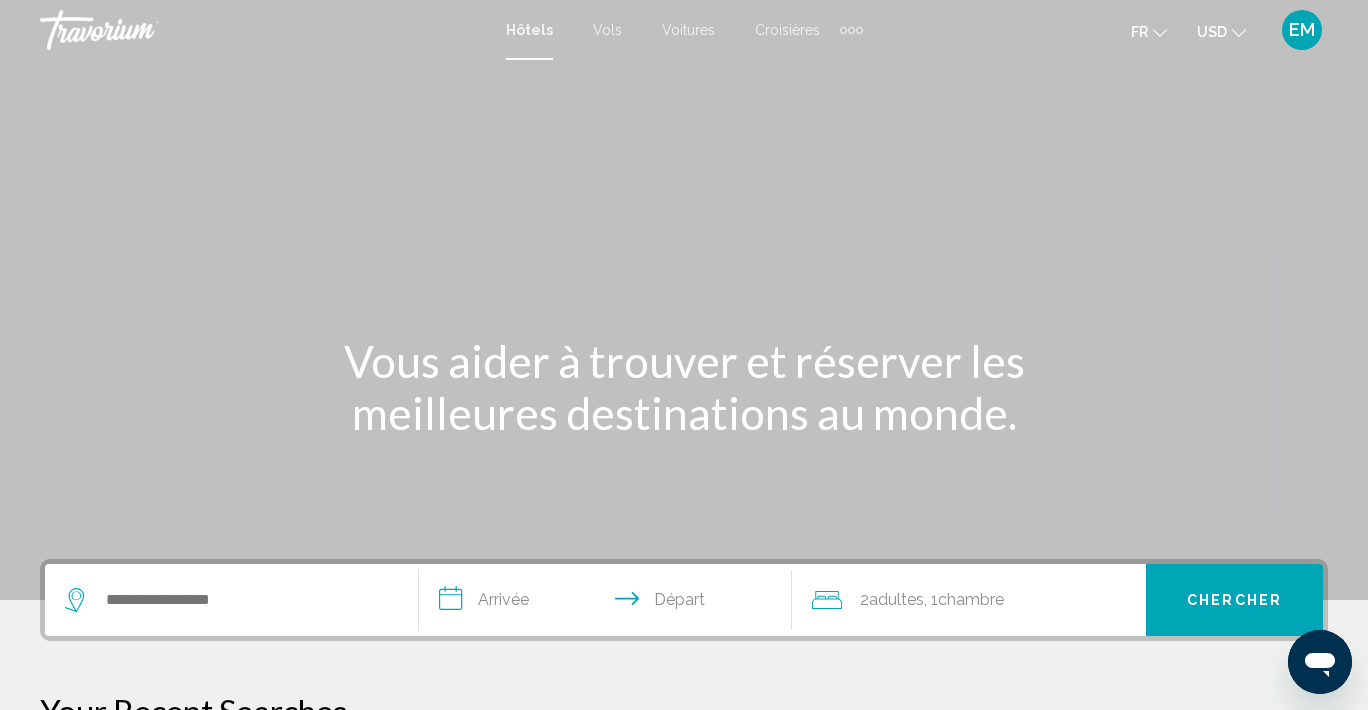 click 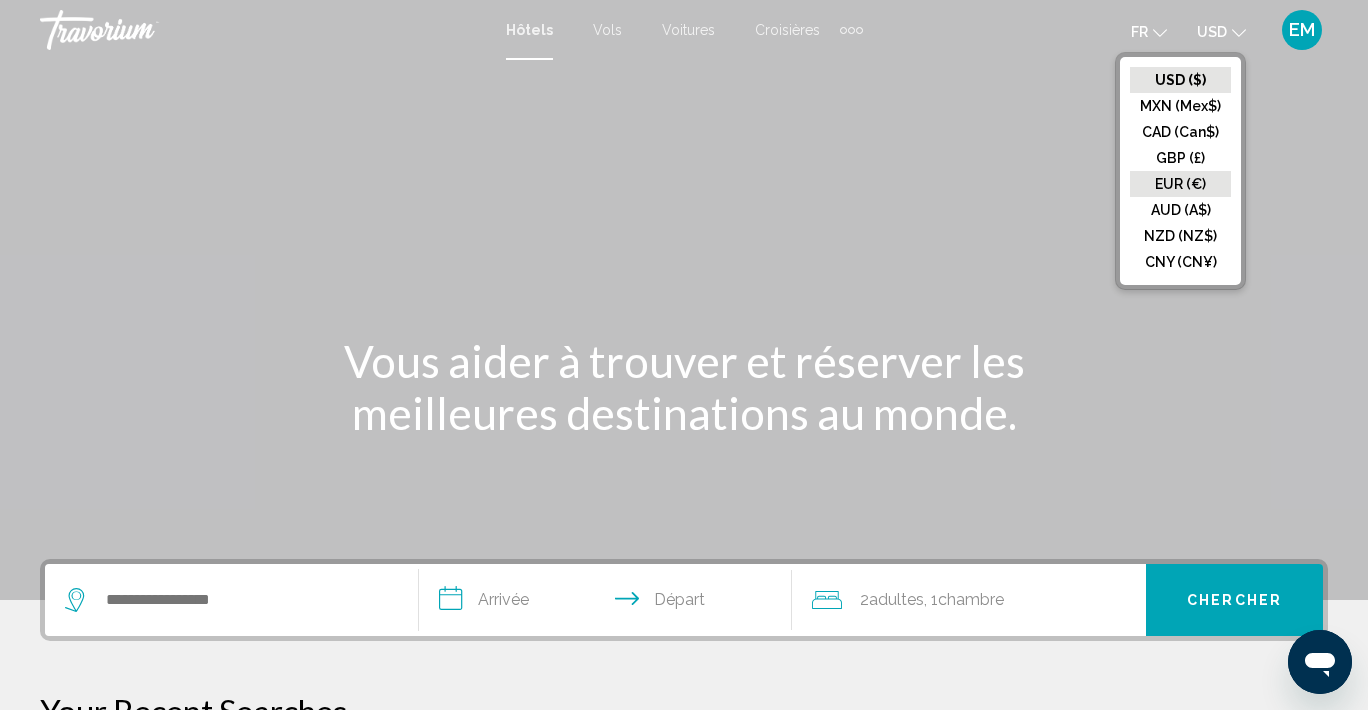 click on "EUR (€)" 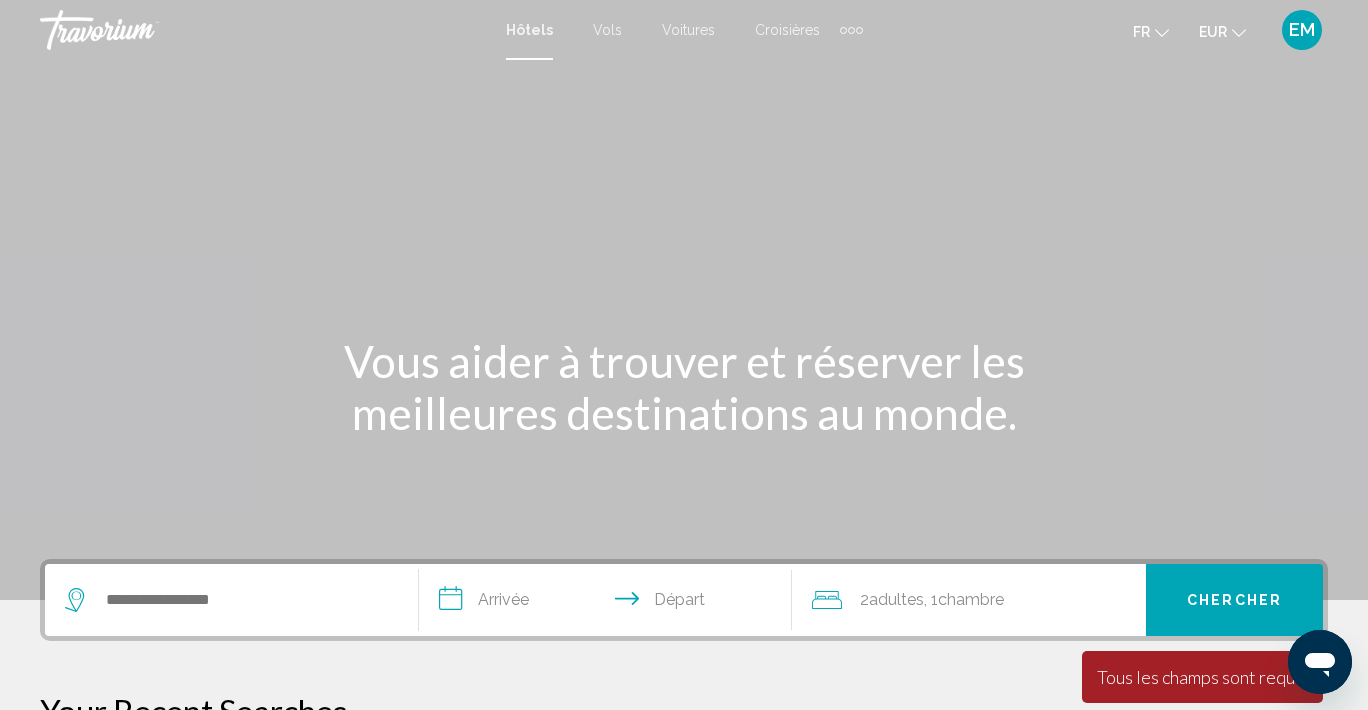 click on "Voitures" at bounding box center [688, 30] 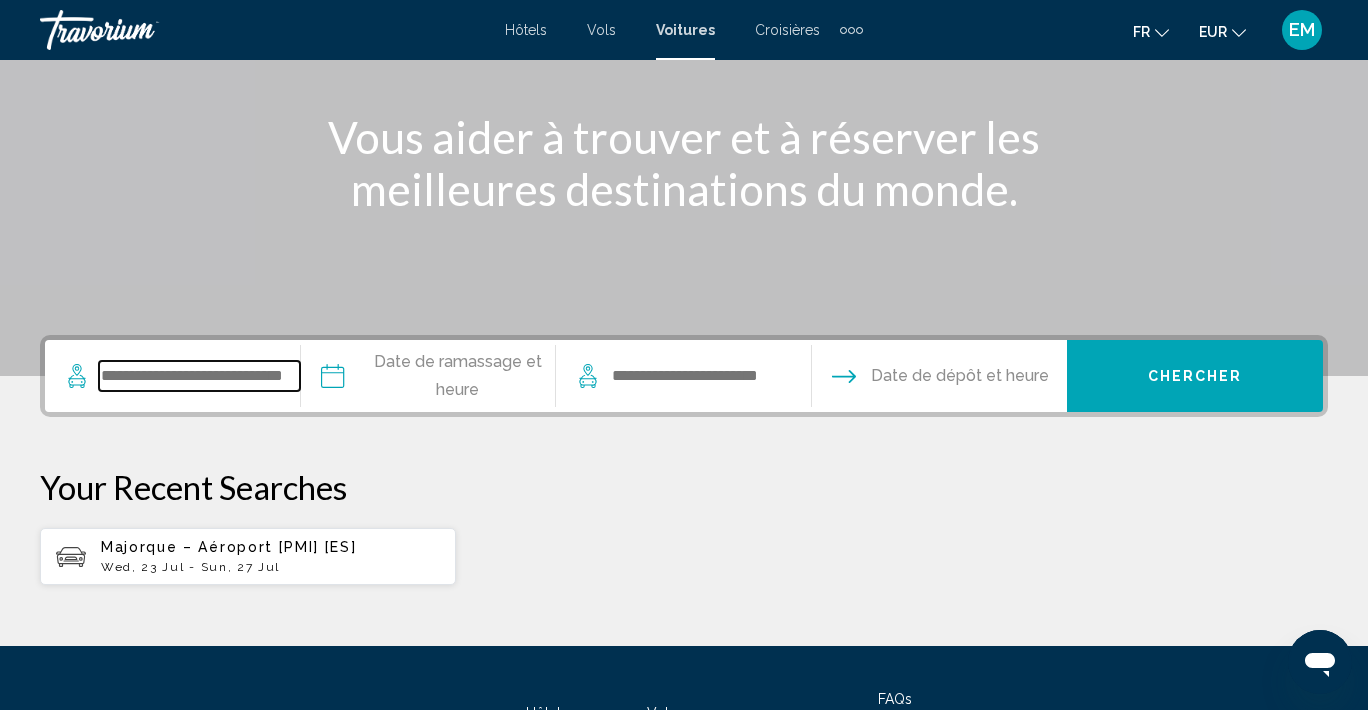click at bounding box center (199, 376) 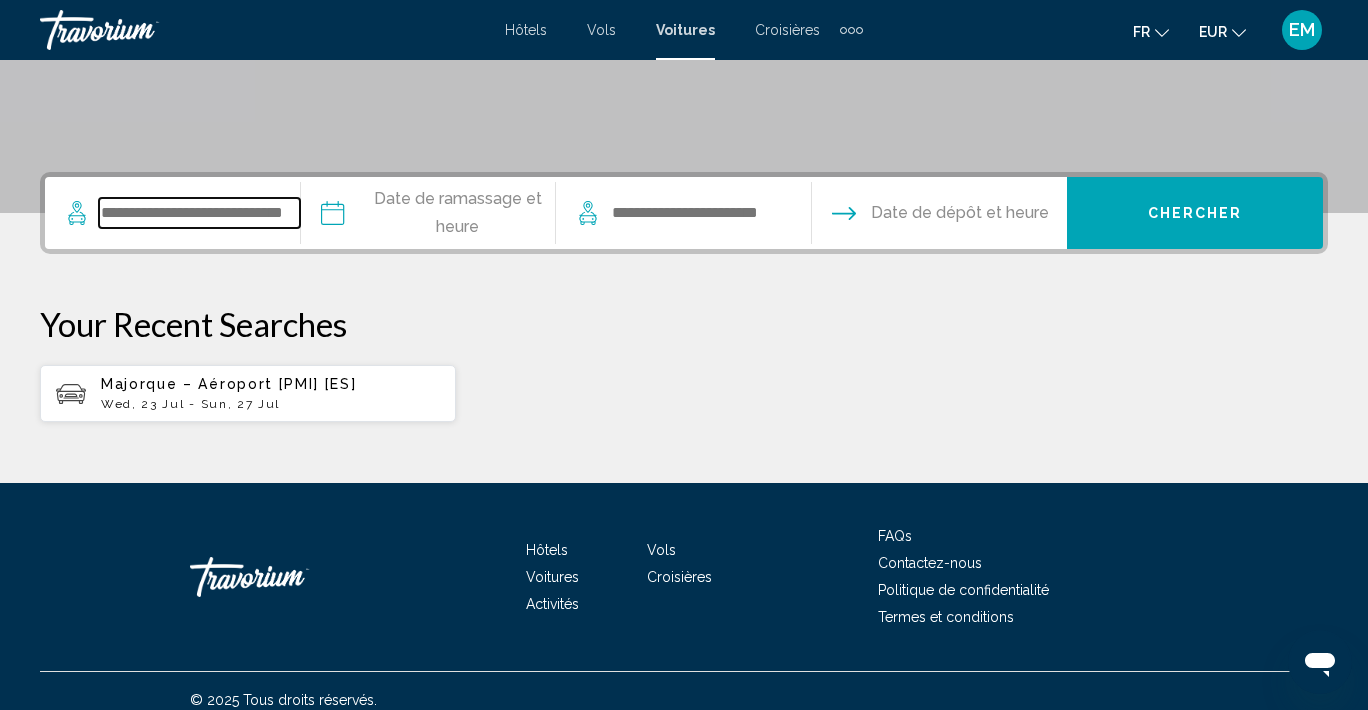 scroll, scrollTop: 408, scrollLeft: 0, axis: vertical 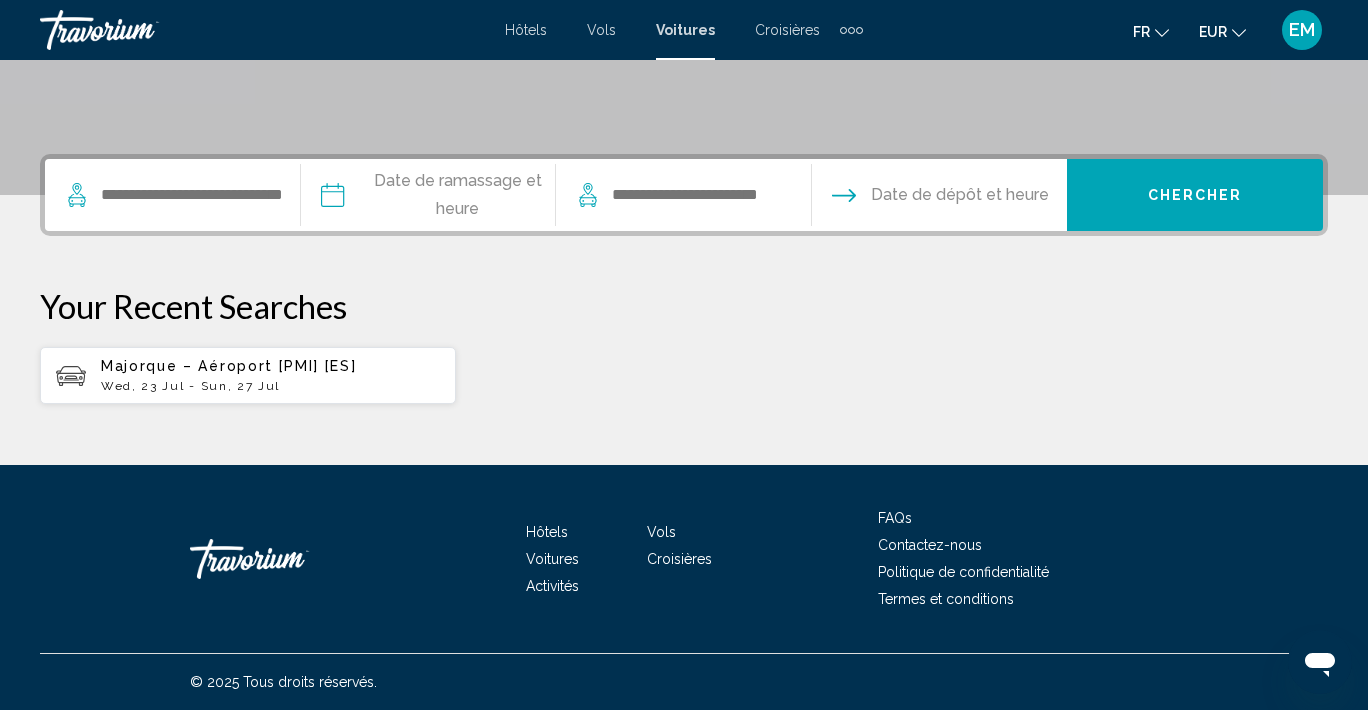 click on "Majorque – Aéroport [PMI] [ES]  [DAY], [DAY] [MONTH] - [DAY] [MONTH]" at bounding box center (248, 375) 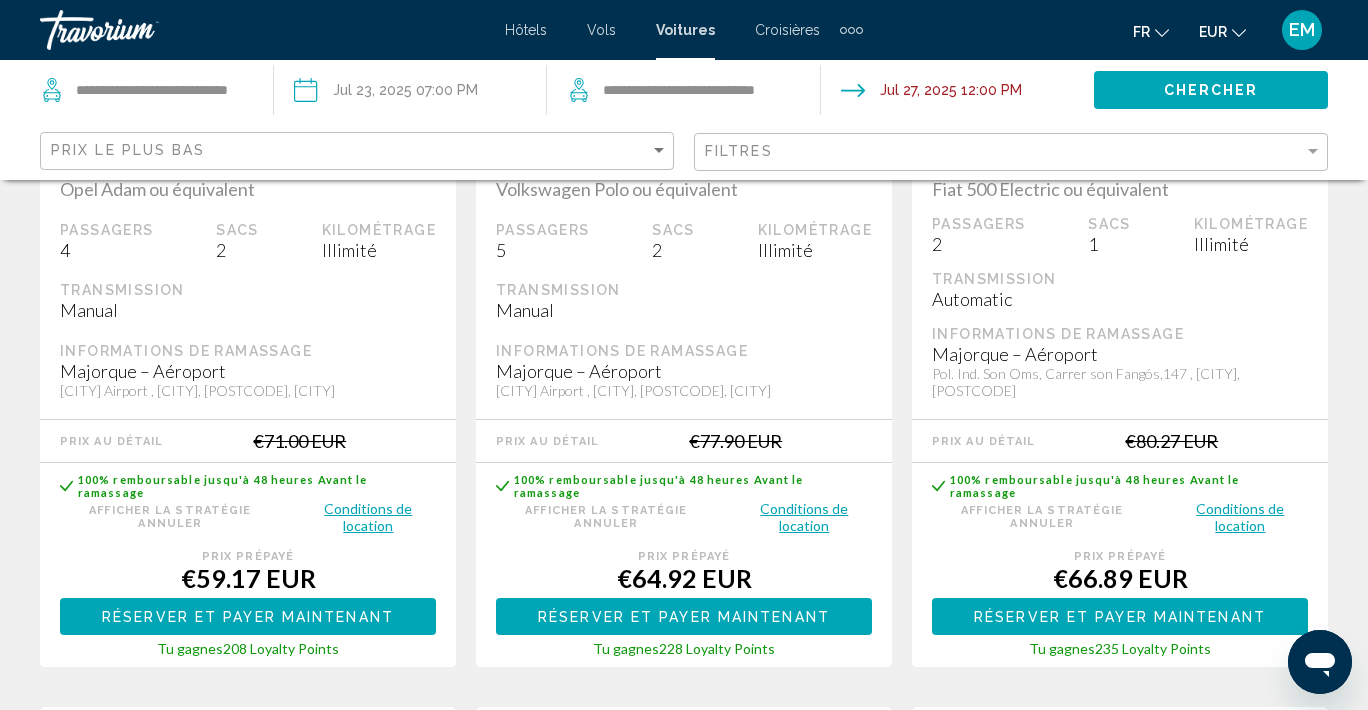 scroll, scrollTop: 478, scrollLeft: 0, axis: vertical 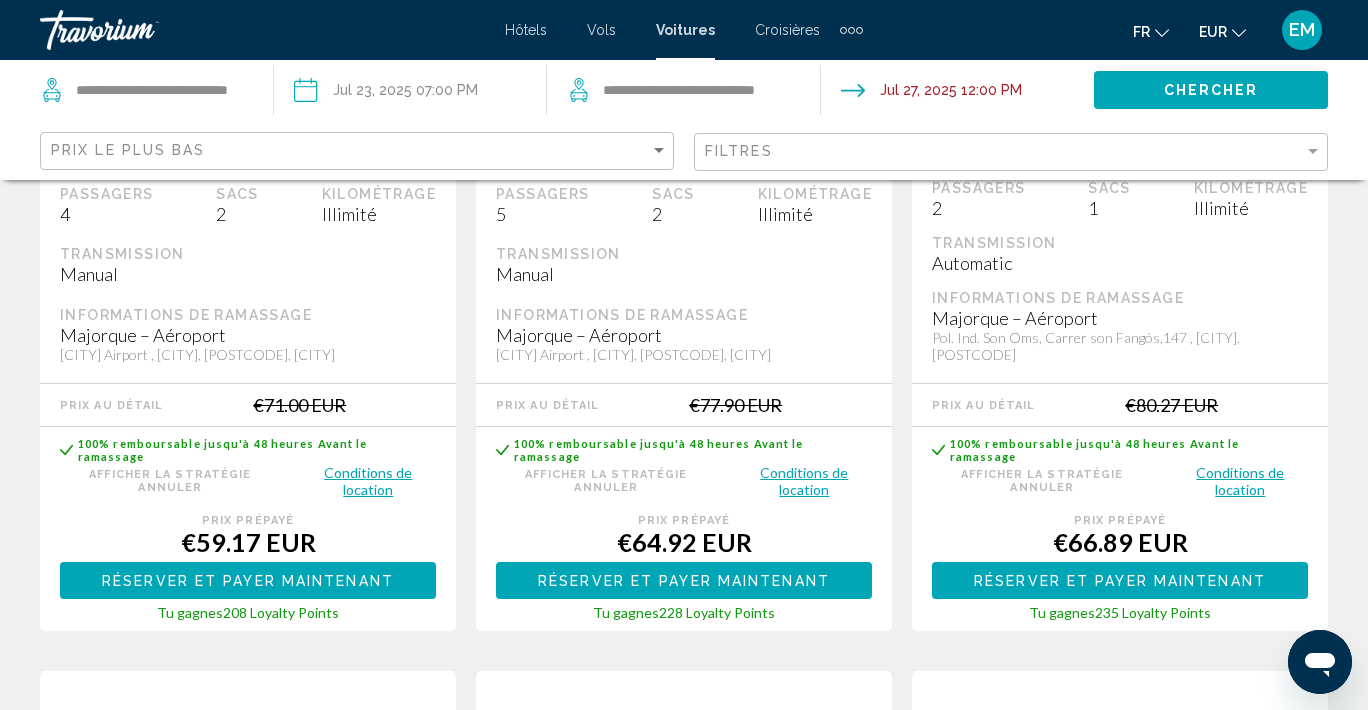 click on "Réserver et payer maintenant" at bounding box center (248, 581) 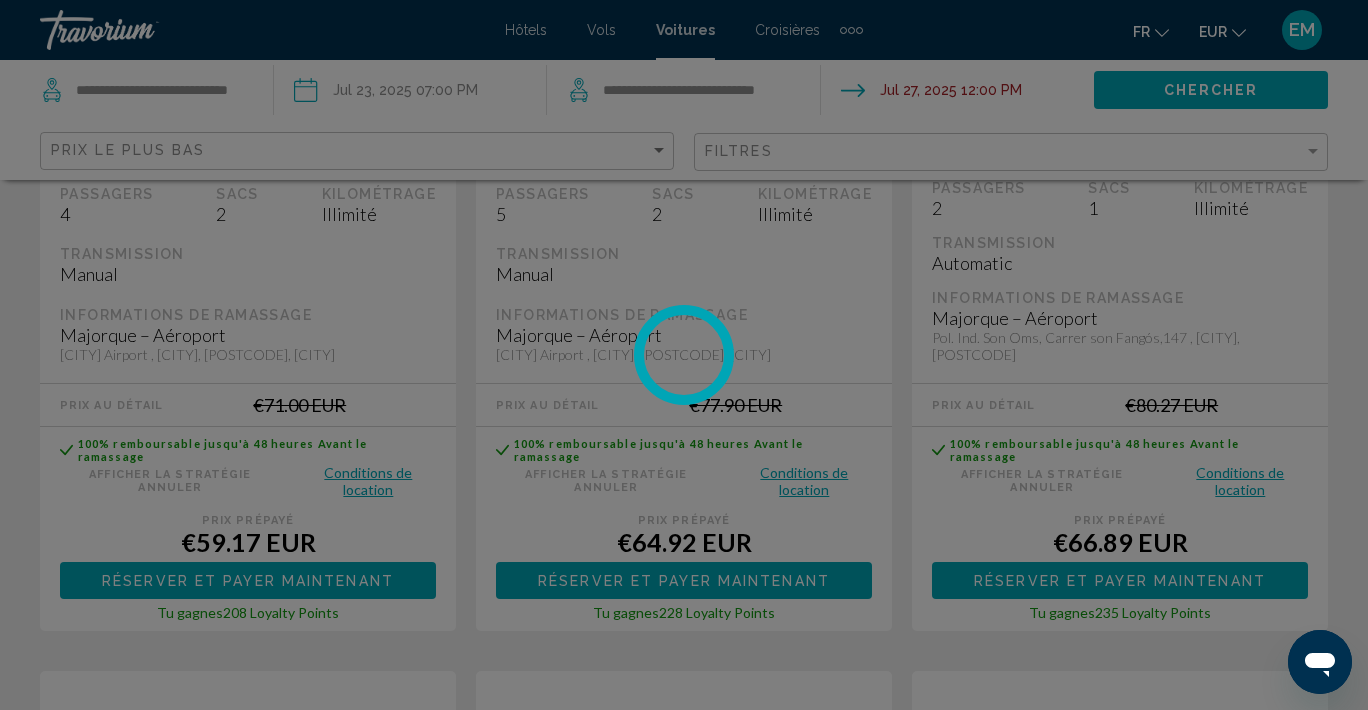 scroll, scrollTop: 0, scrollLeft: 0, axis: both 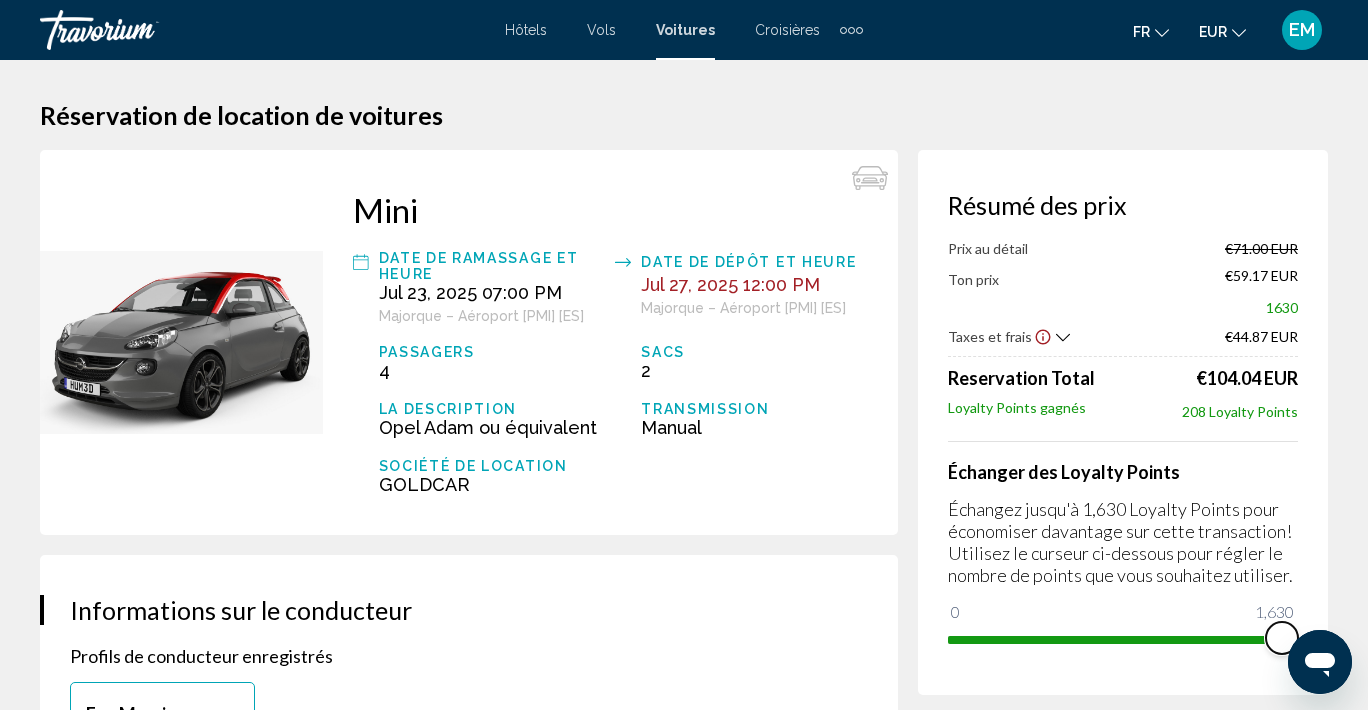 drag, startPoint x: 959, startPoint y: 615, endPoint x: 1405, endPoint y: 630, distance: 446.25217 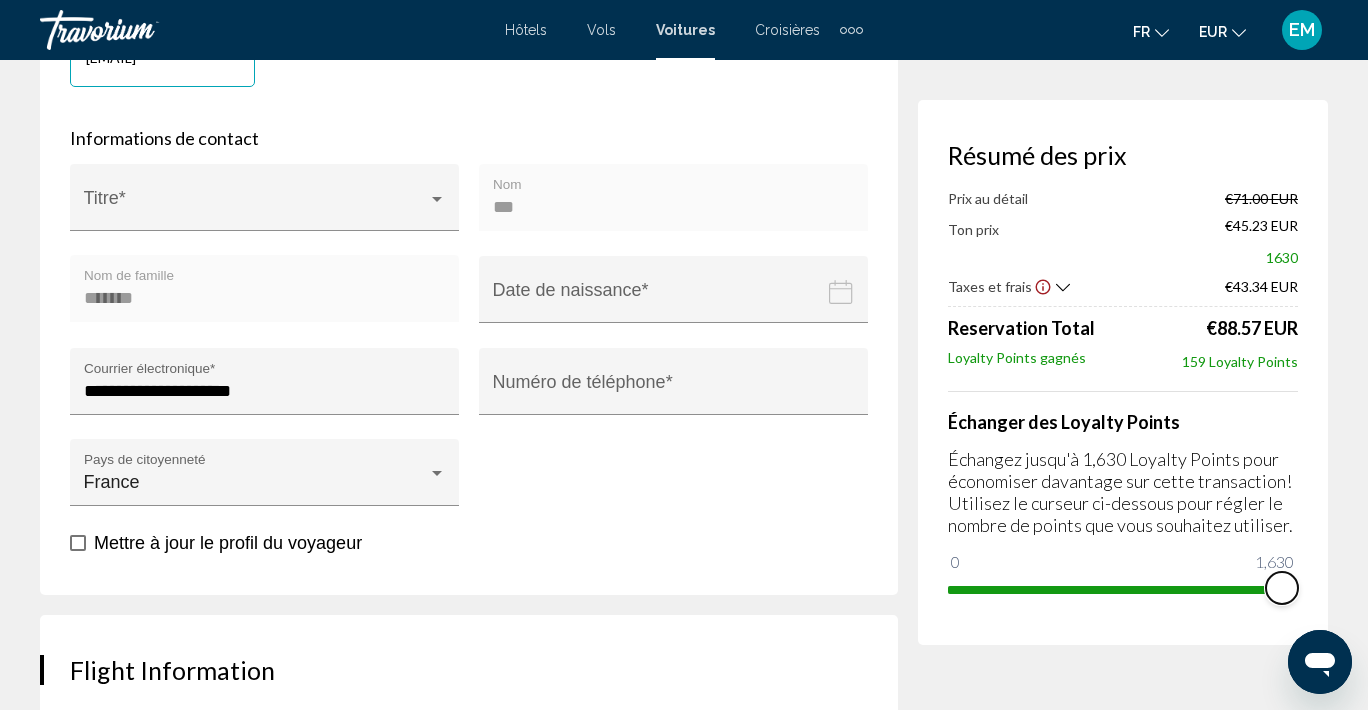 scroll, scrollTop: 681, scrollLeft: 0, axis: vertical 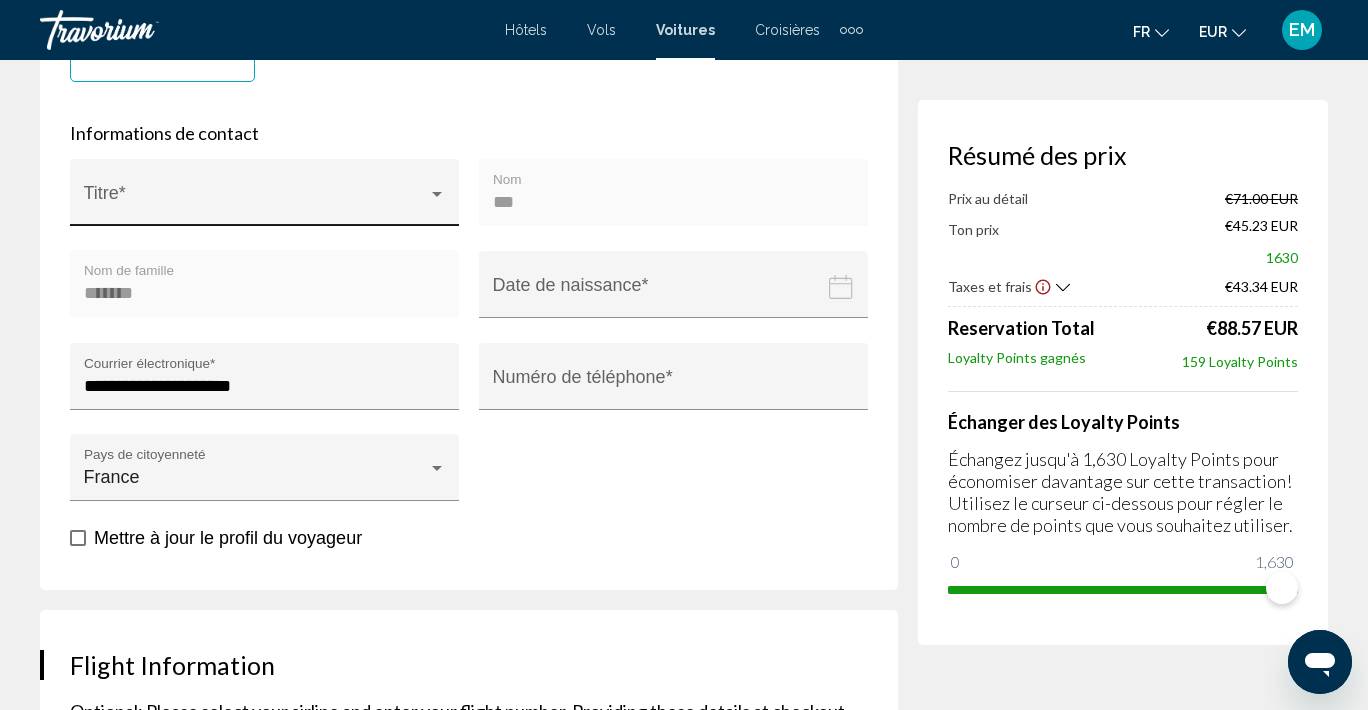 click at bounding box center [256, 202] 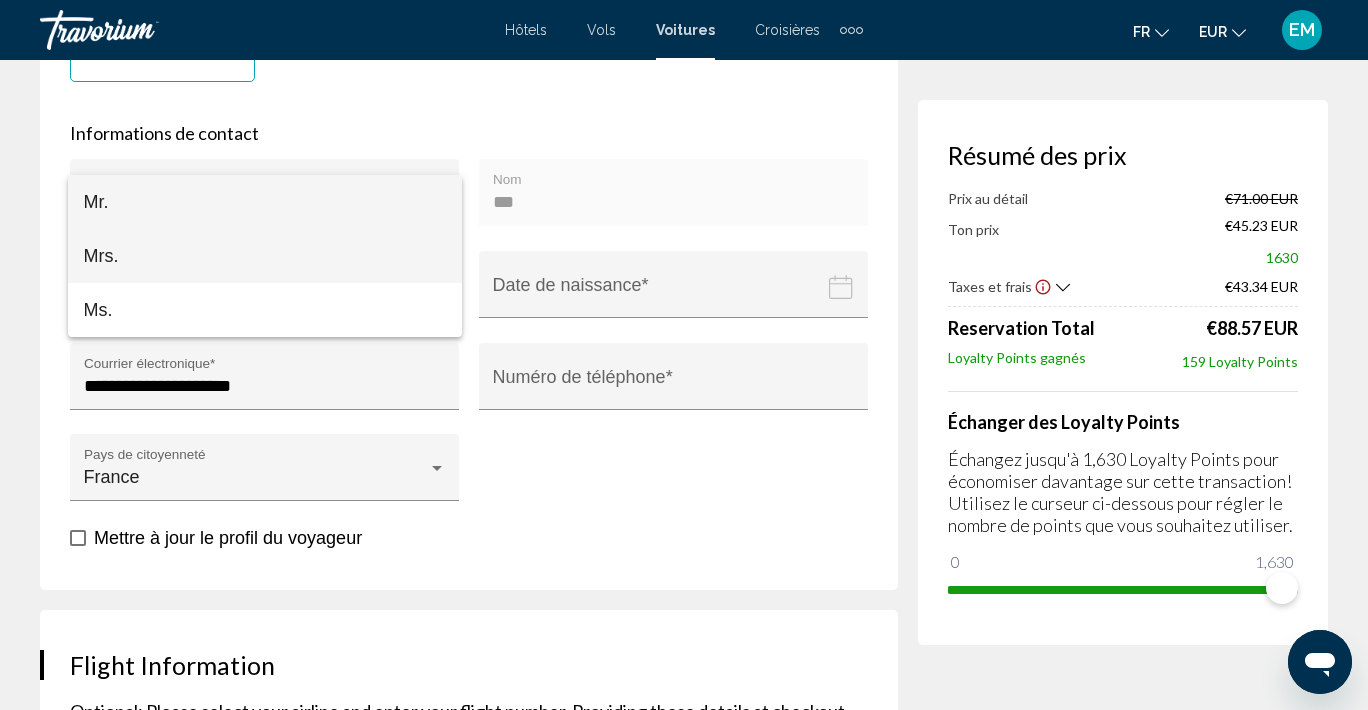 click on "Mrs." at bounding box center (265, 256) 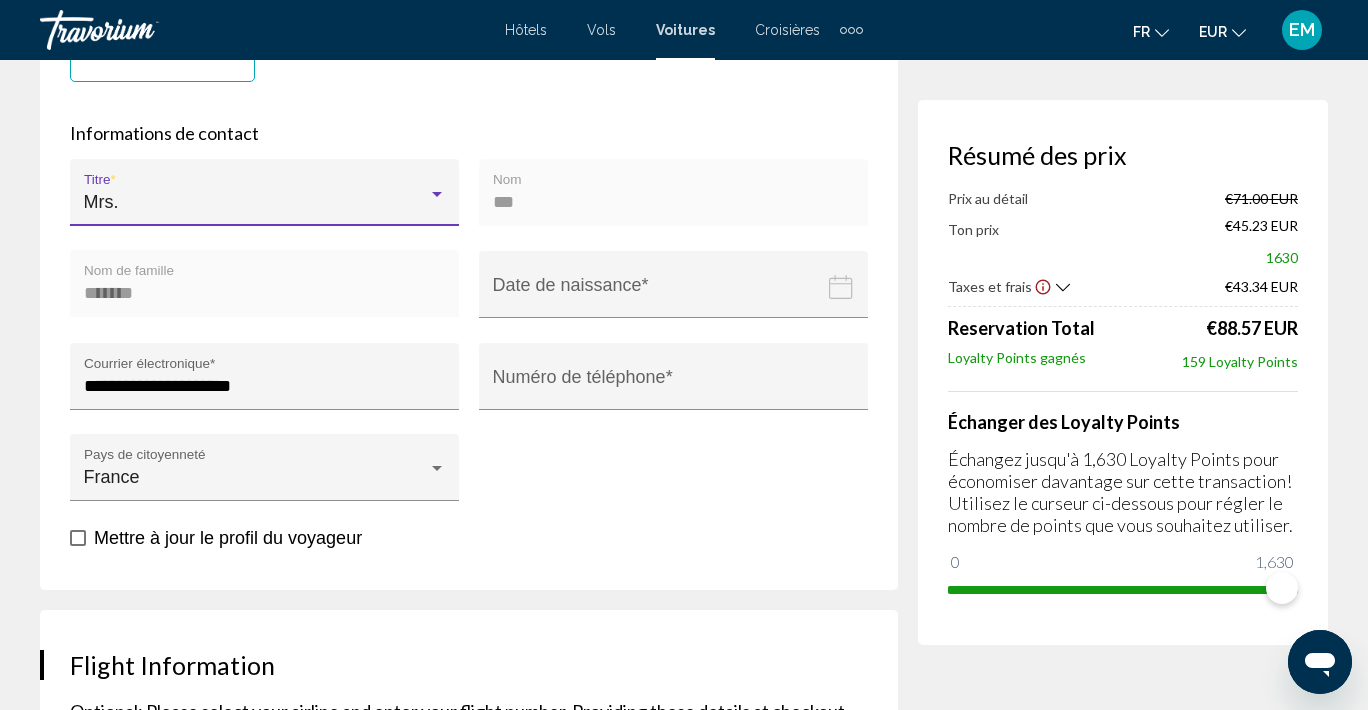 click on "*** Nom" at bounding box center (674, 199) 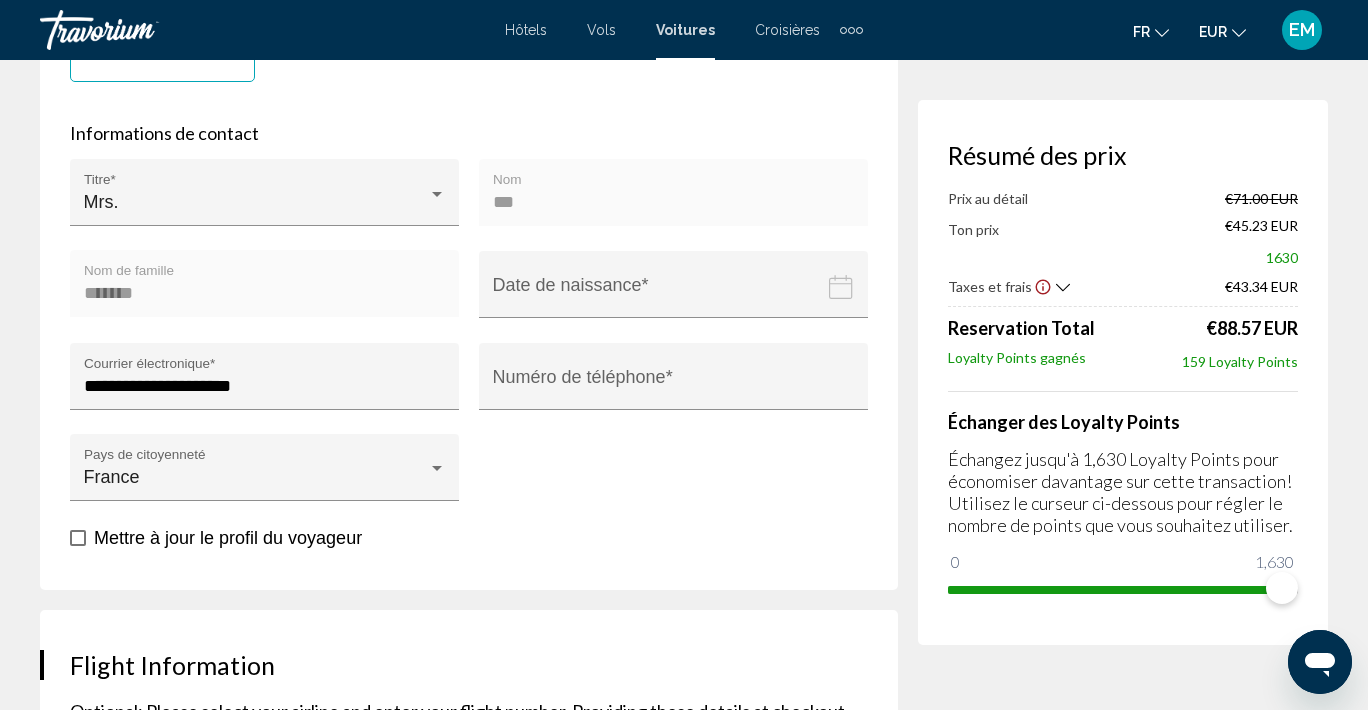 click at bounding box center [677, 299] 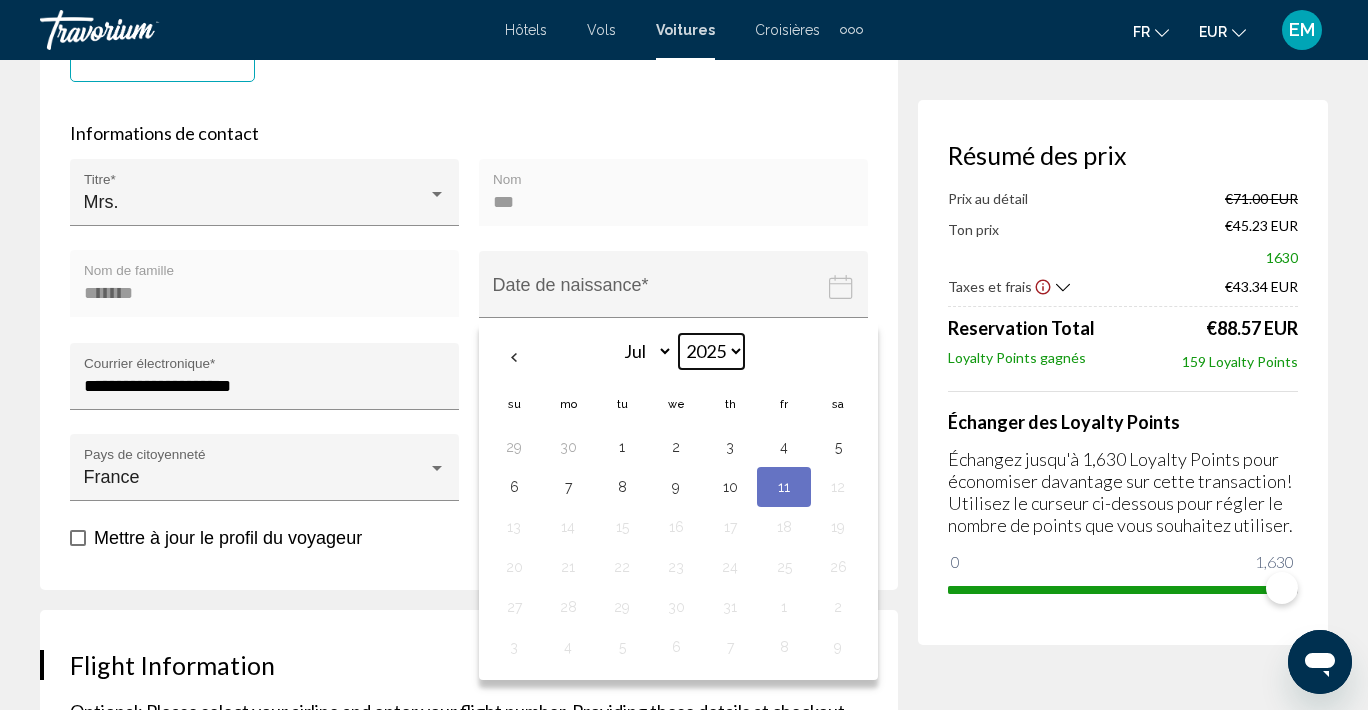 select on "****" 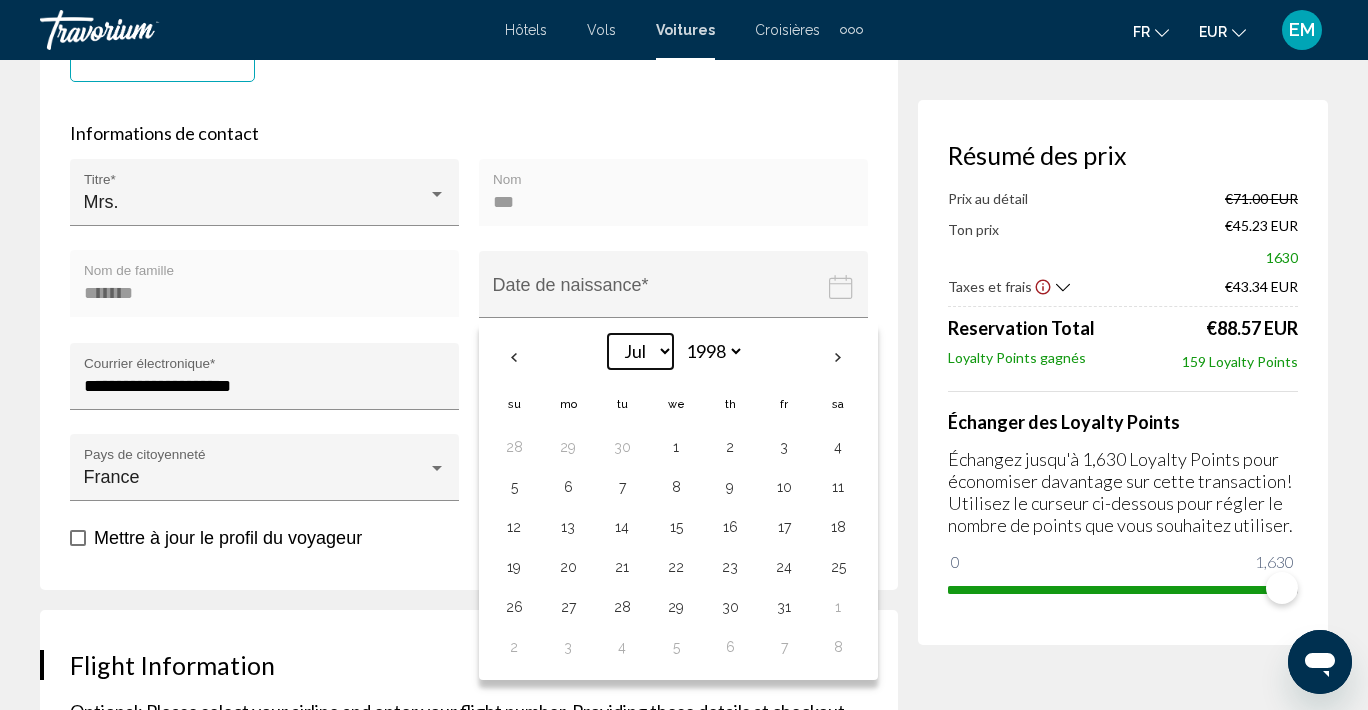 select on "*" 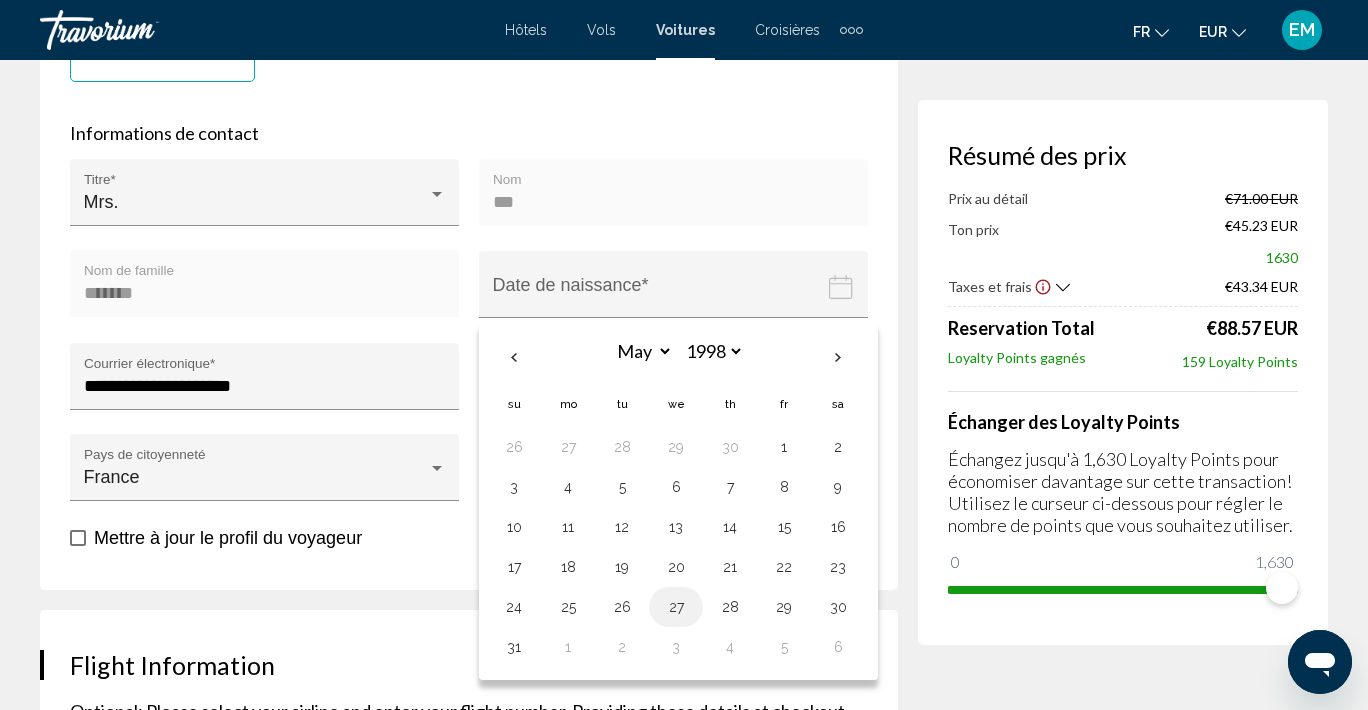 click on "27" at bounding box center [676, 607] 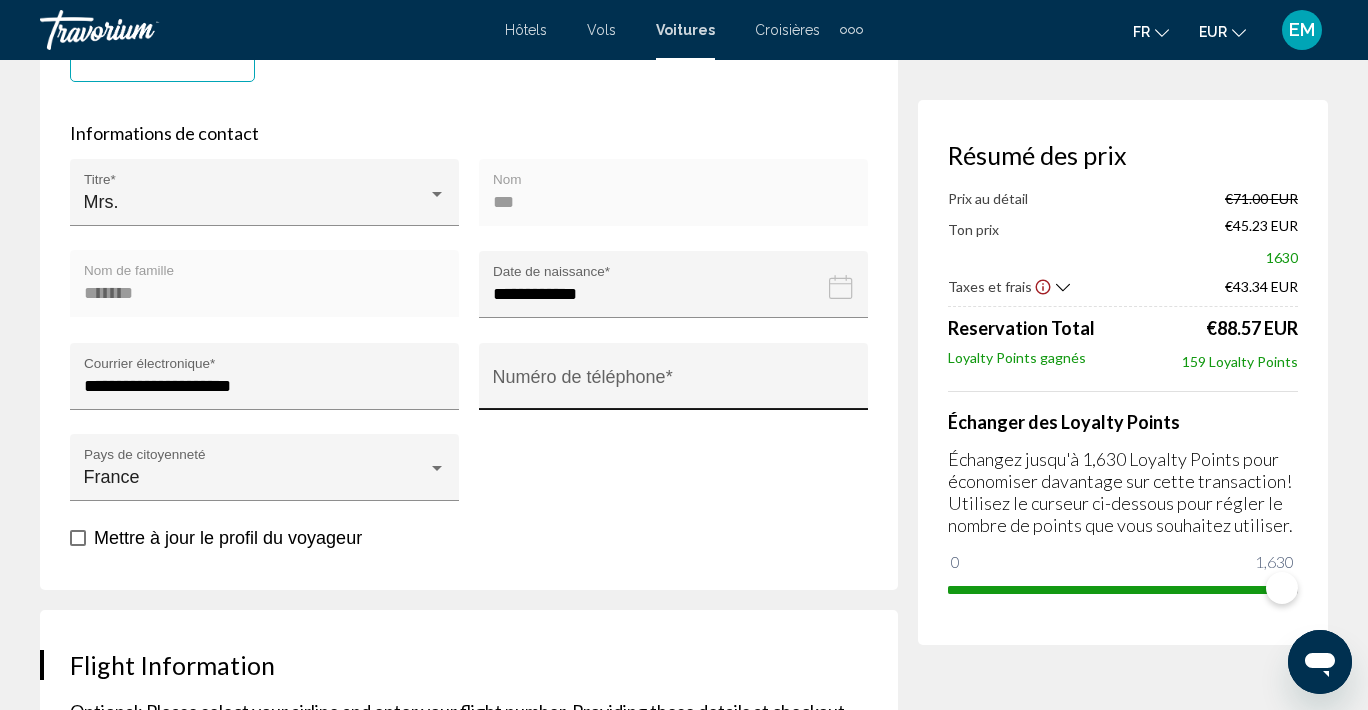 click on "Numéro de téléphone  *" at bounding box center (674, 386) 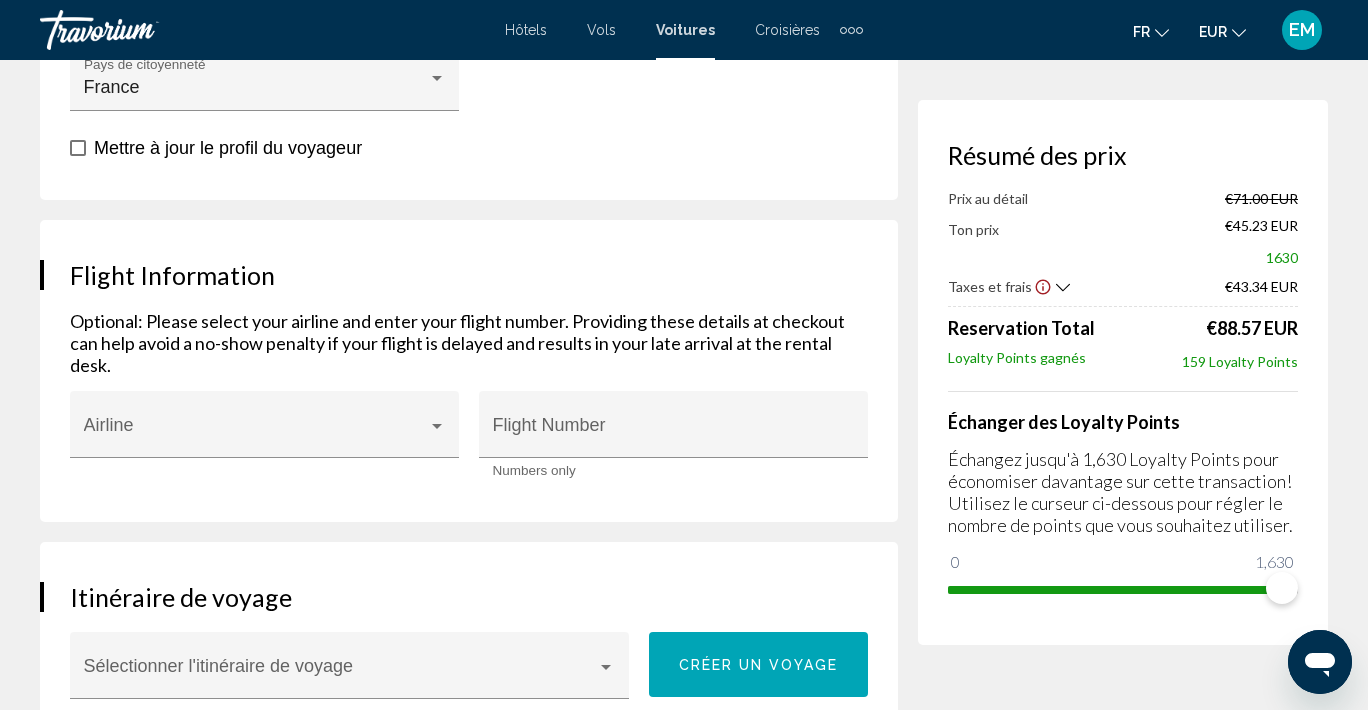scroll, scrollTop: 1139, scrollLeft: 0, axis: vertical 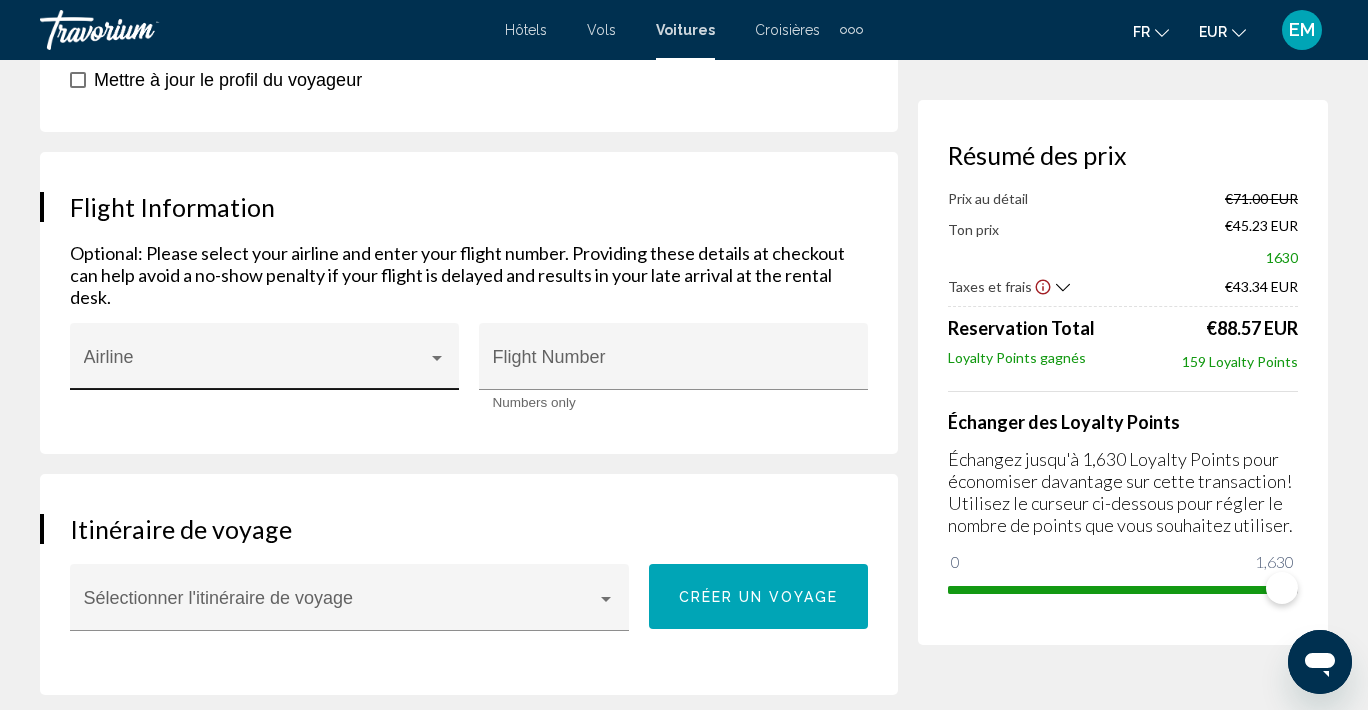 type on "**********" 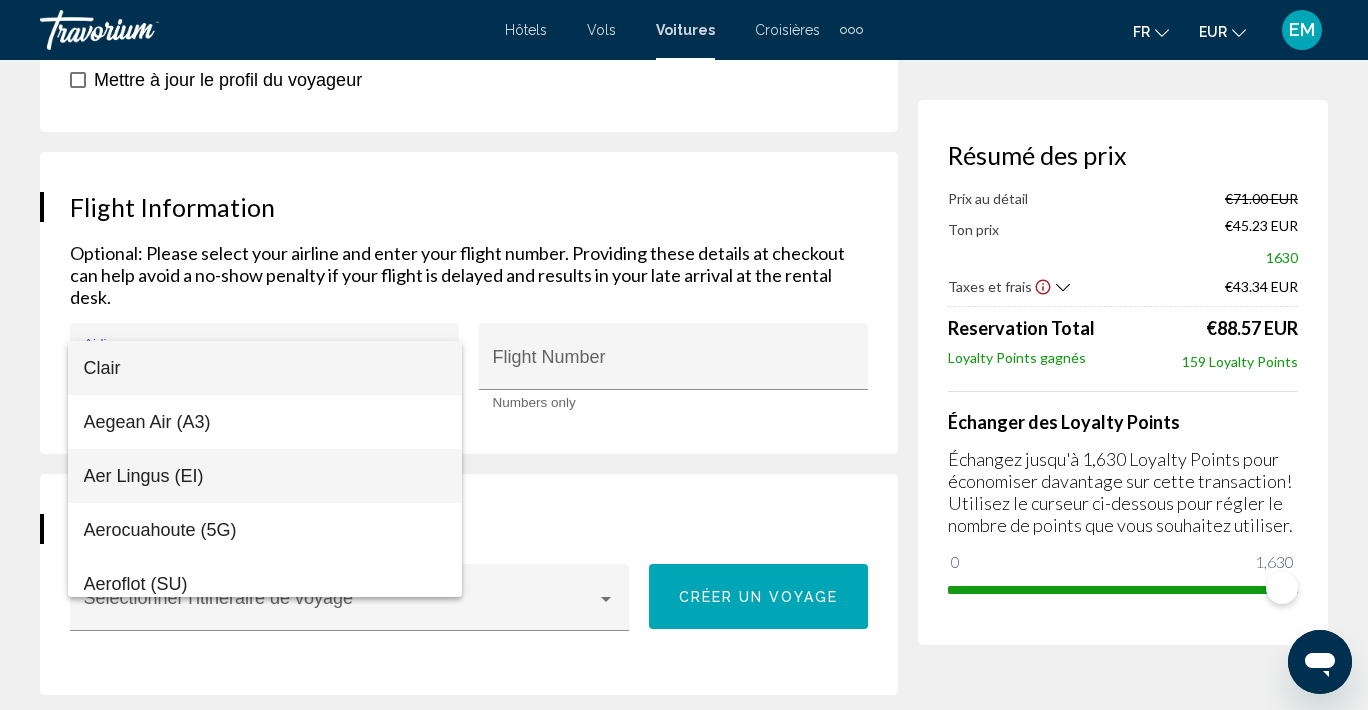 drag, startPoint x: 454, startPoint y: 352, endPoint x: 459, endPoint y: 470, distance: 118.10589 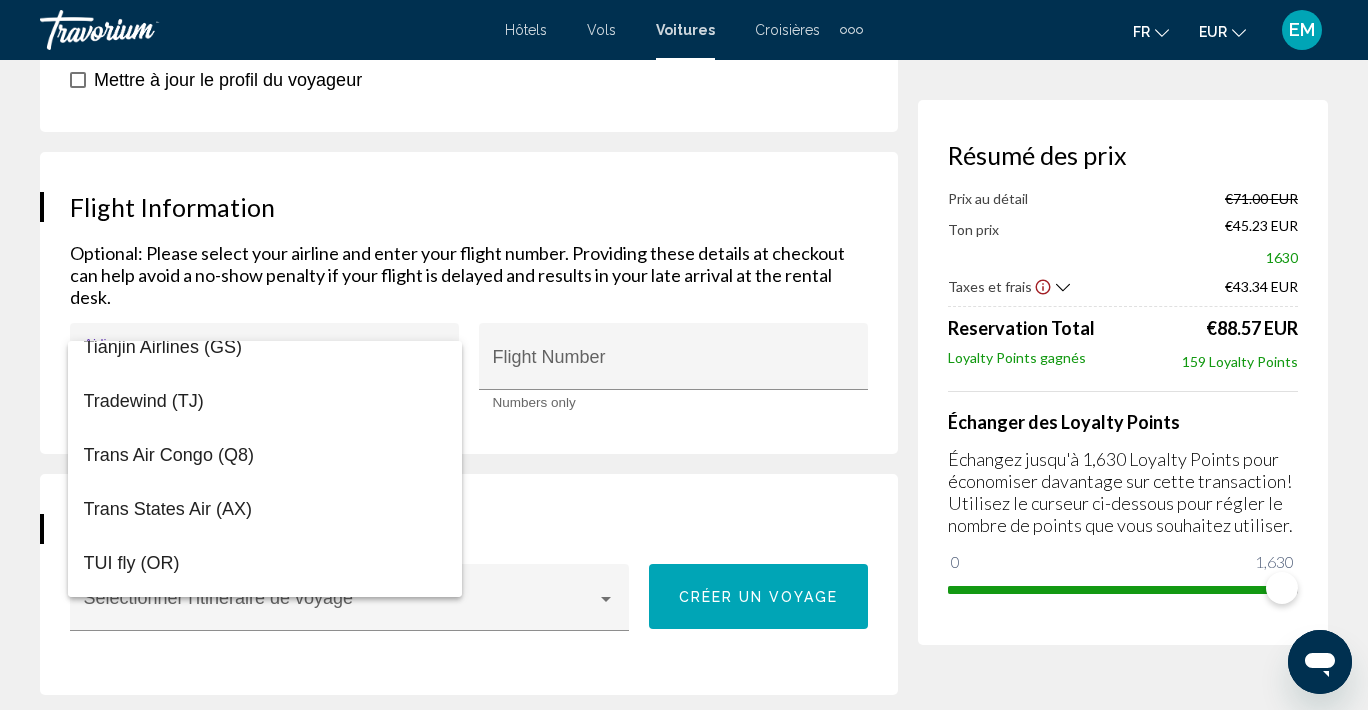scroll, scrollTop: 14106, scrollLeft: 0, axis: vertical 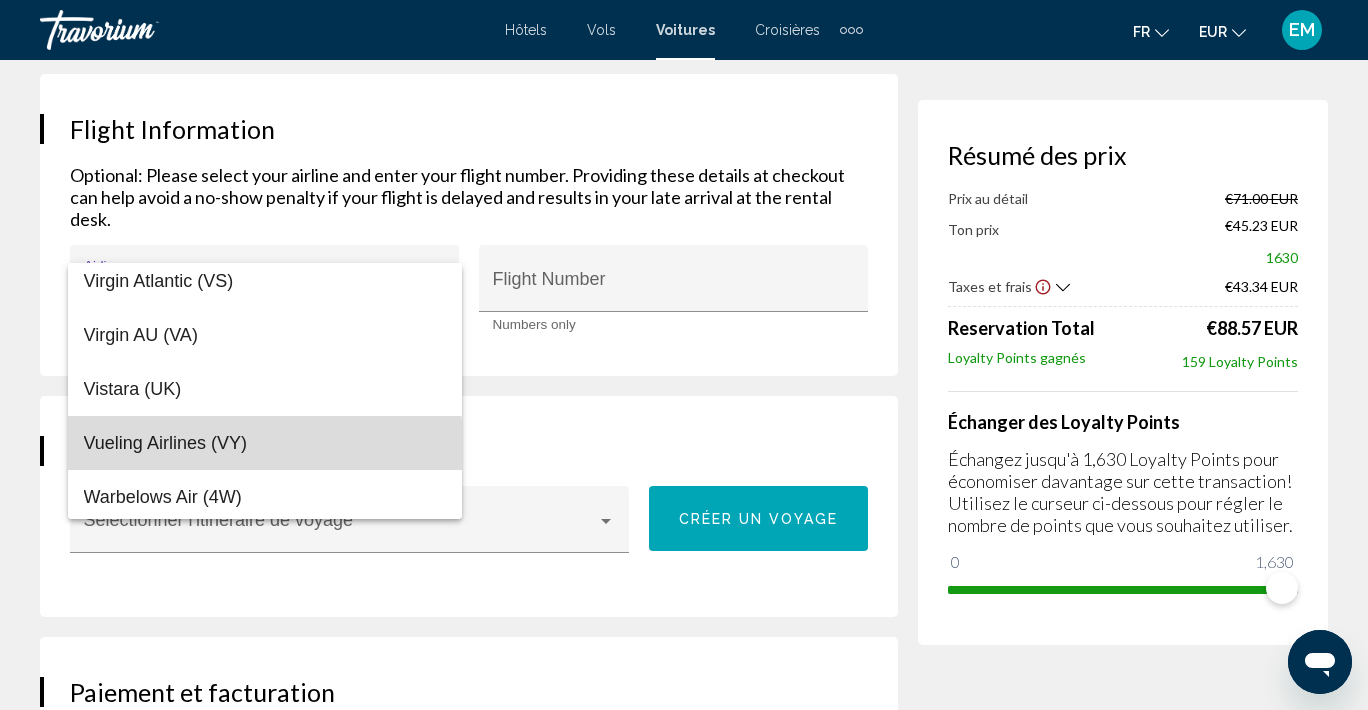 click on "Vueling Airlines (VY)" at bounding box center (265, 443) 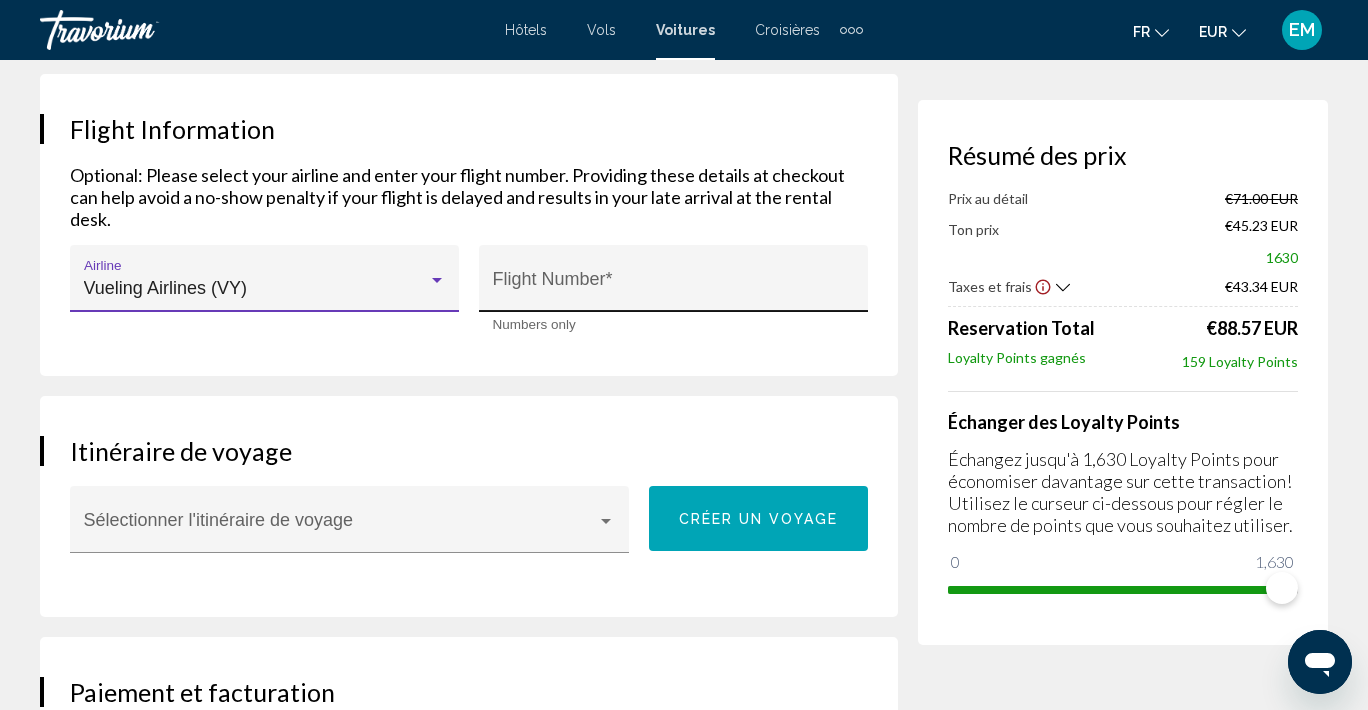 click on "Flight Number  *" at bounding box center [674, 288] 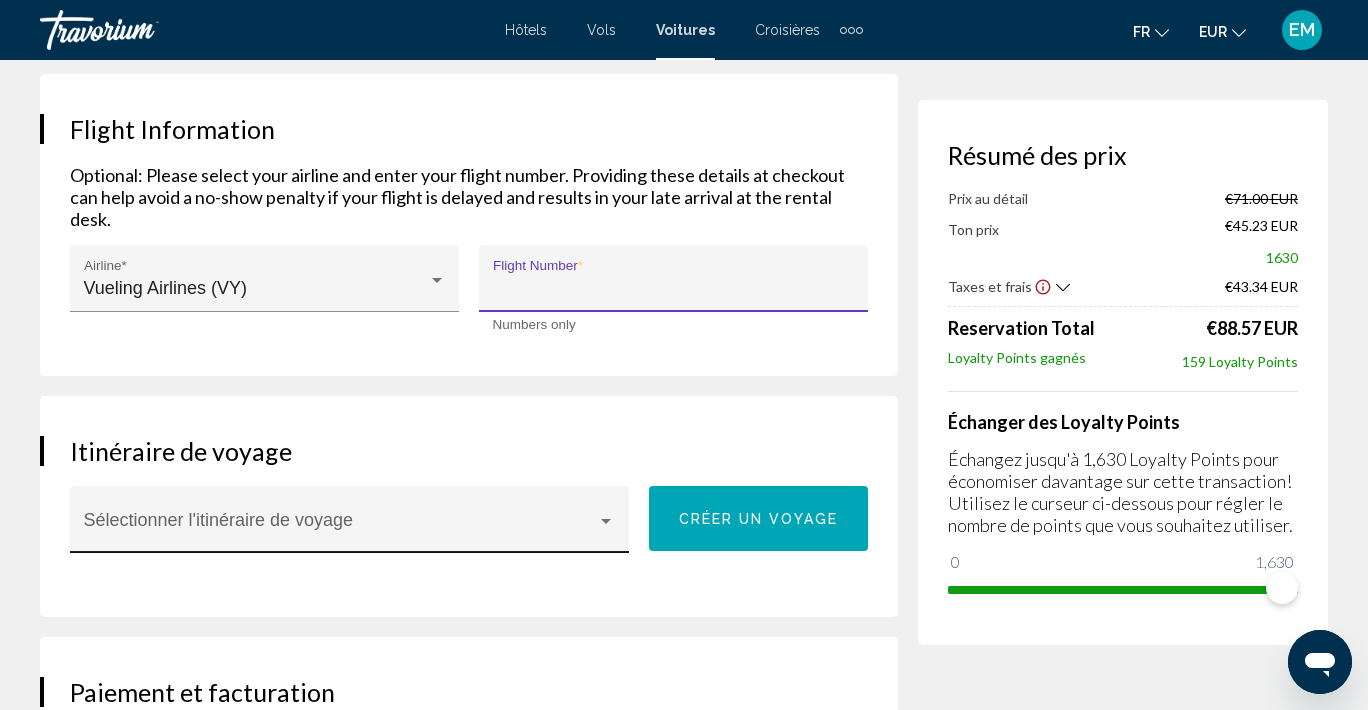 type on "****" 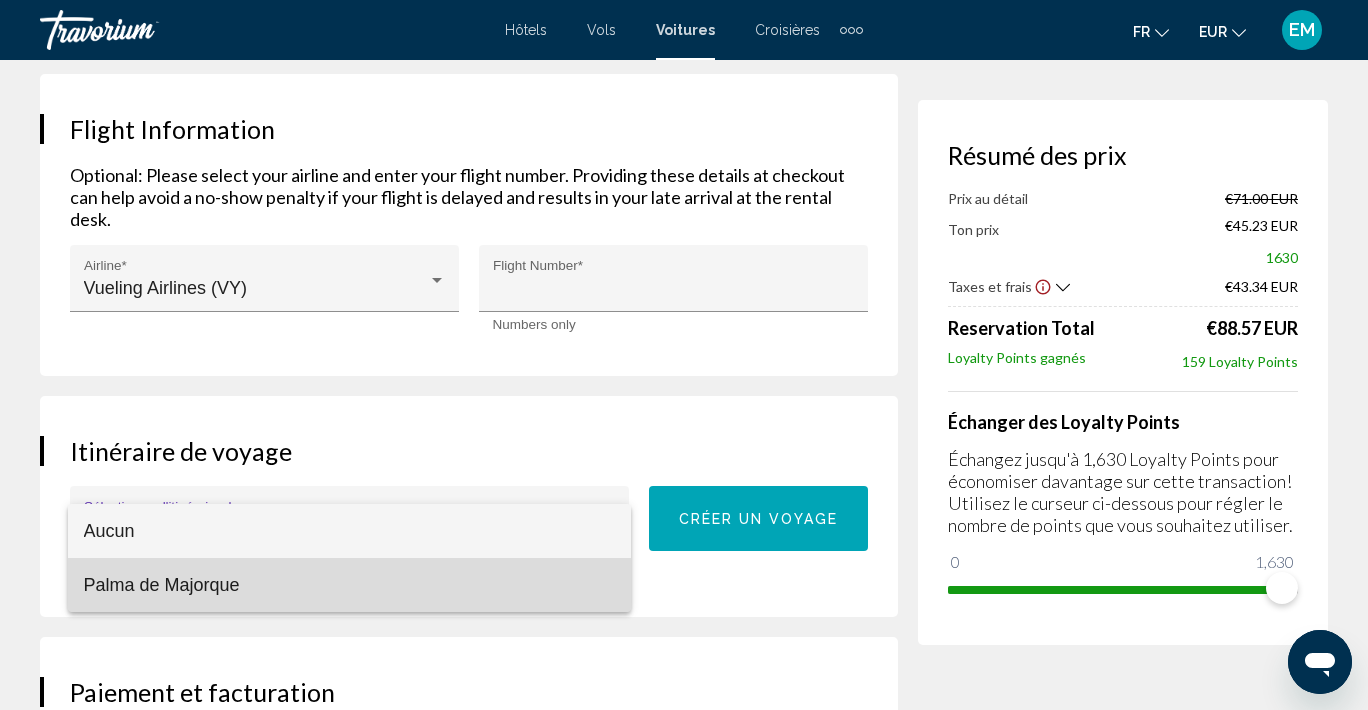 click on "Palma de Majorque" at bounding box center [350, 585] 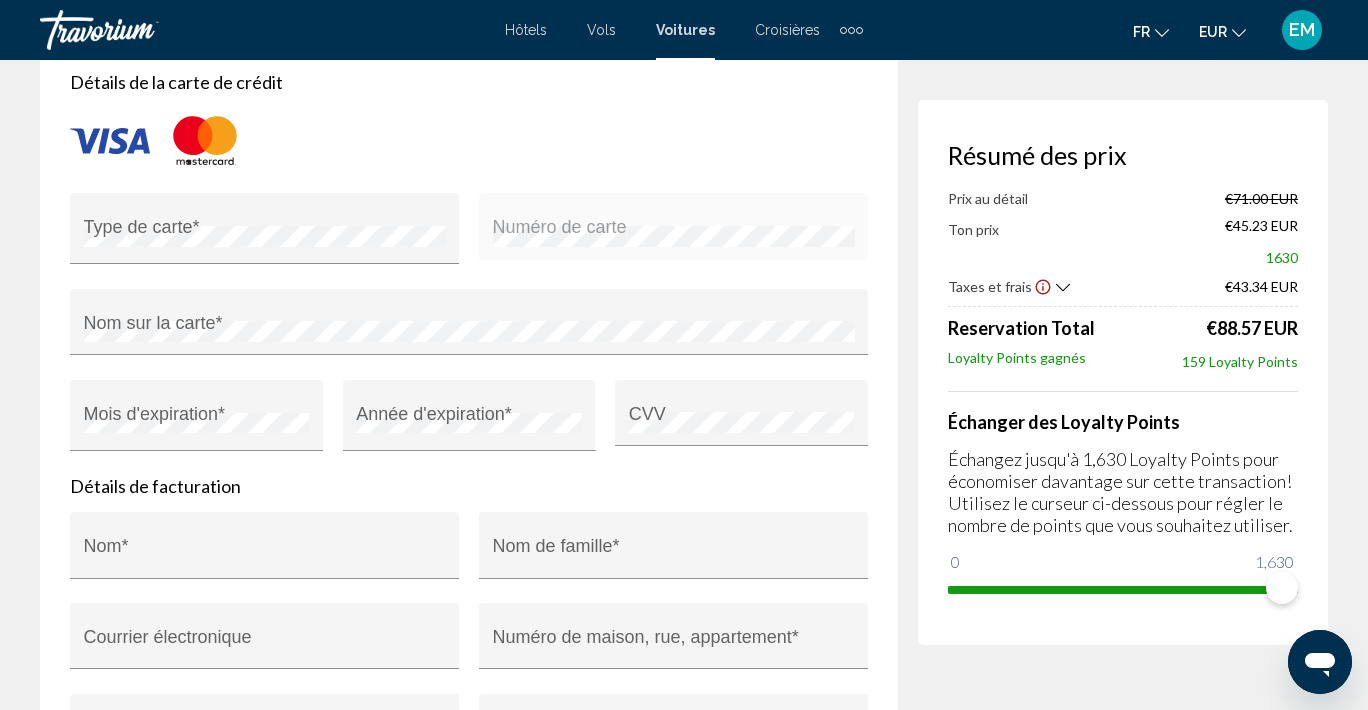 scroll, scrollTop: 2106, scrollLeft: 0, axis: vertical 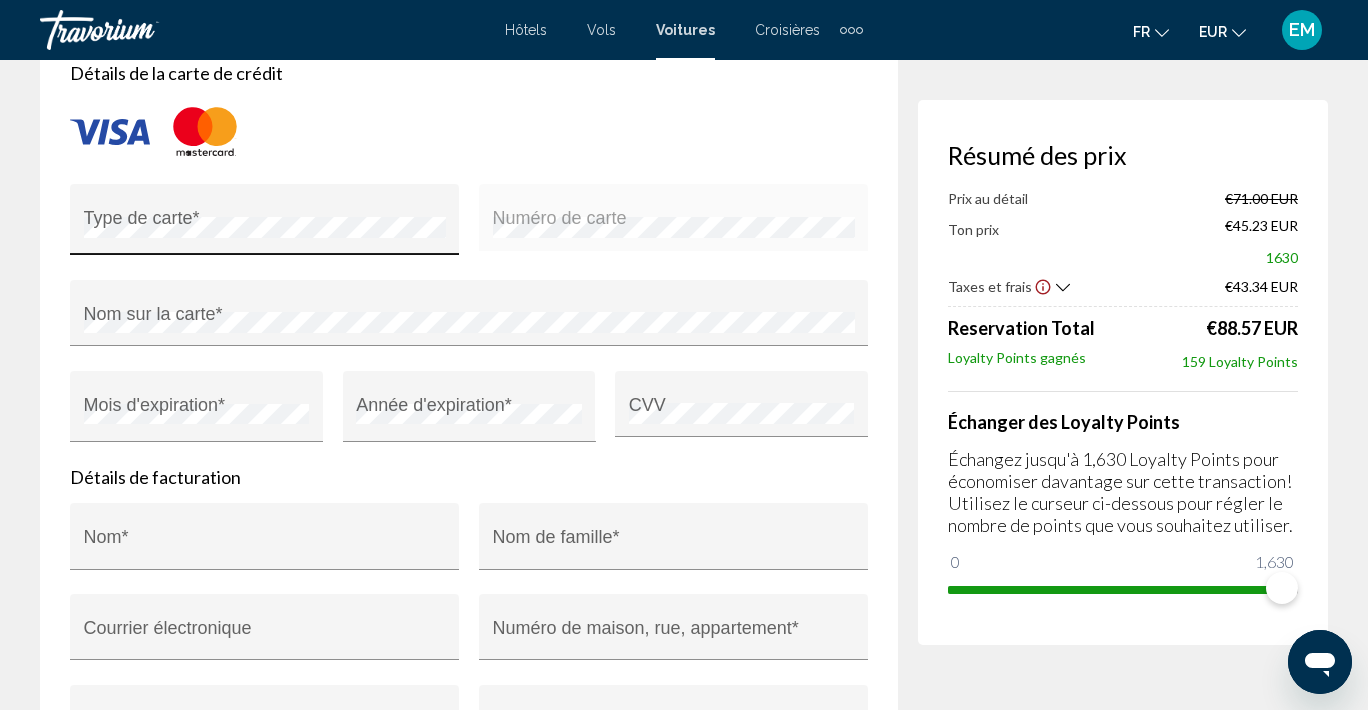 click on "Type de carte  *" at bounding box center [265, 227] 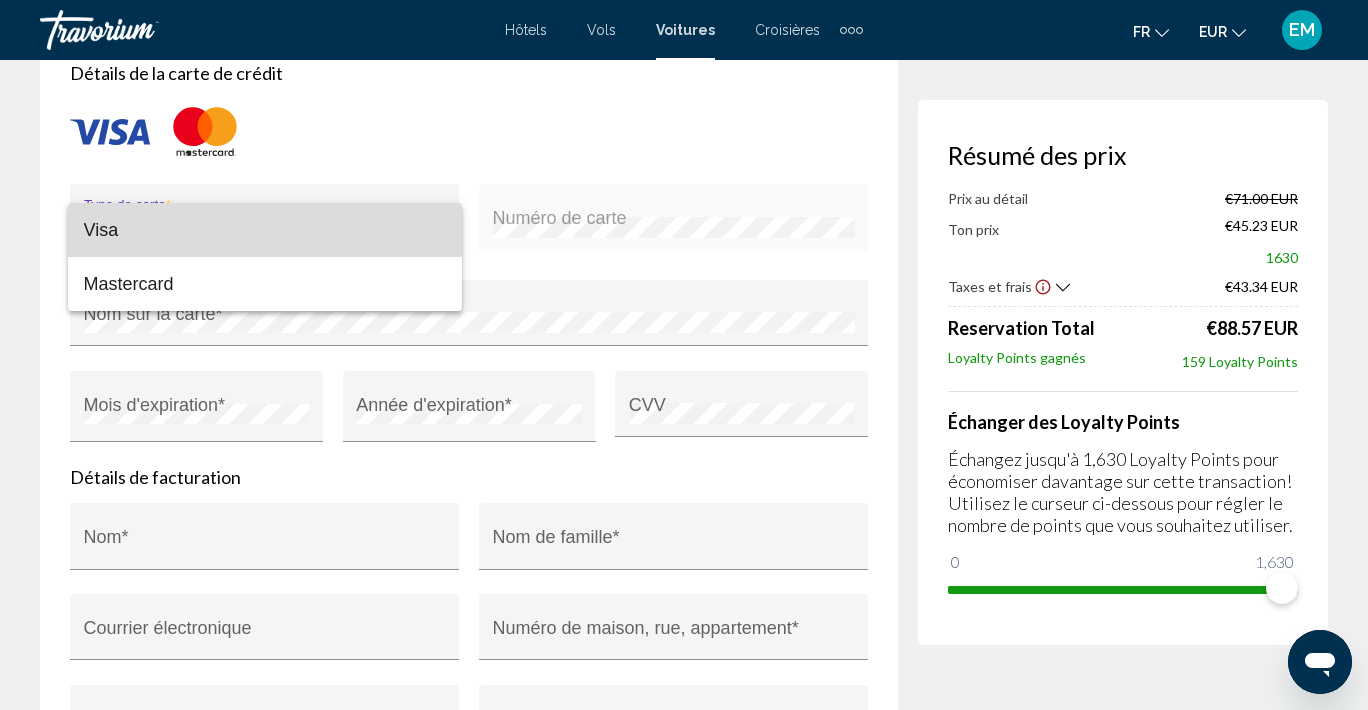 click on "Visa" at bounding box center (265, 230) 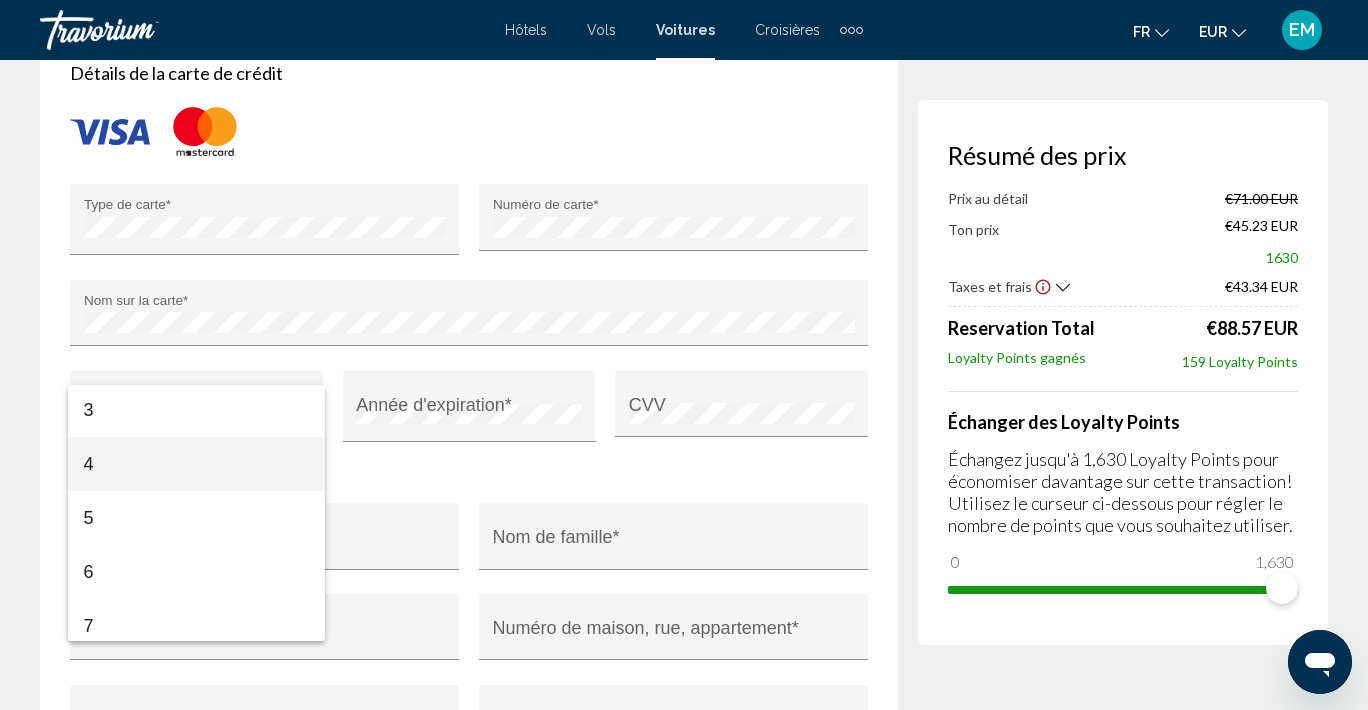 scroll, scrollTop: 139, scrollLeft: 0, axis: vertical 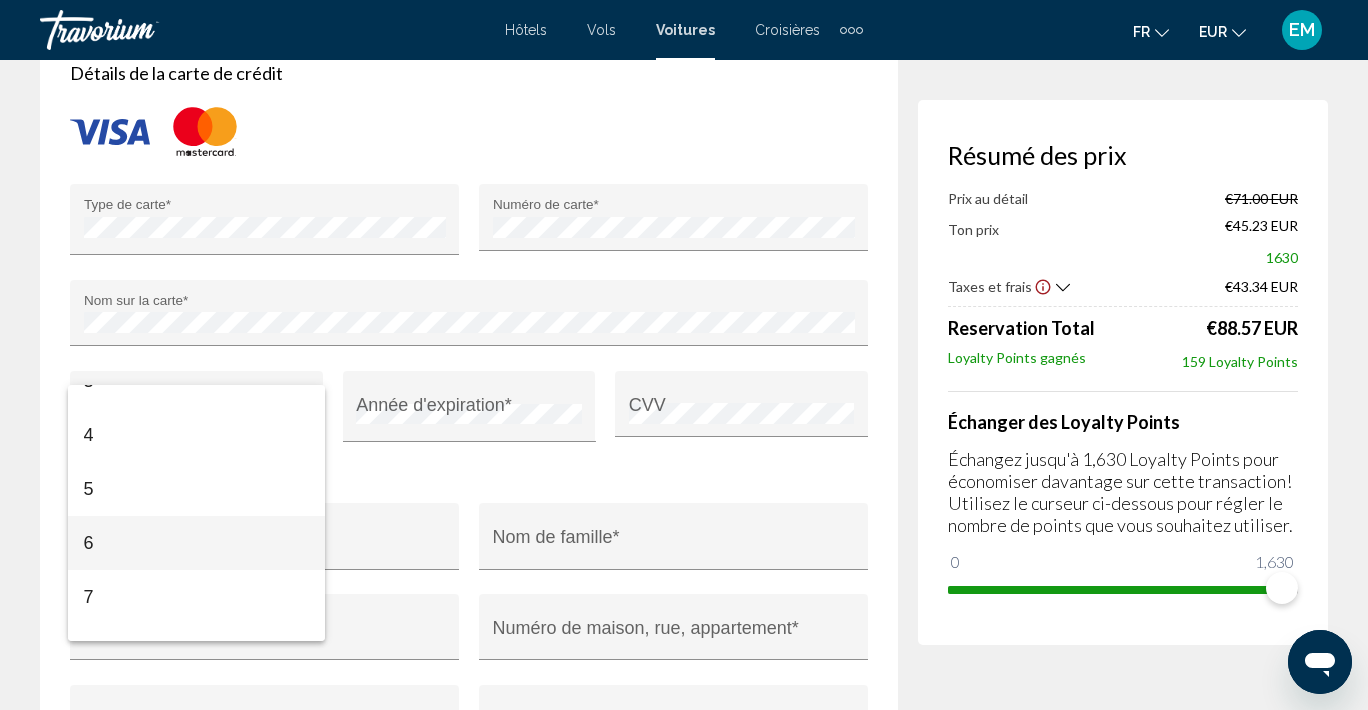 click on "6" at bounding box center (197, 543) 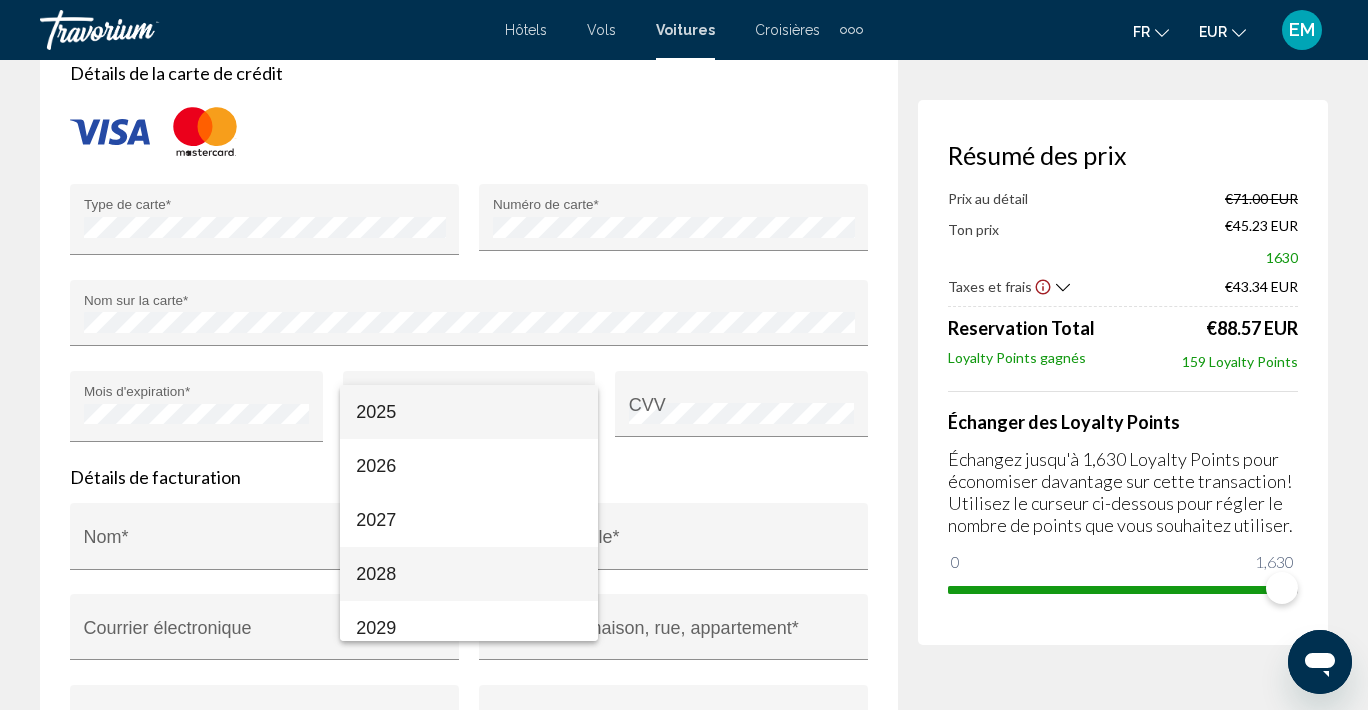 click on "2028" at bounding box center [469, 574] 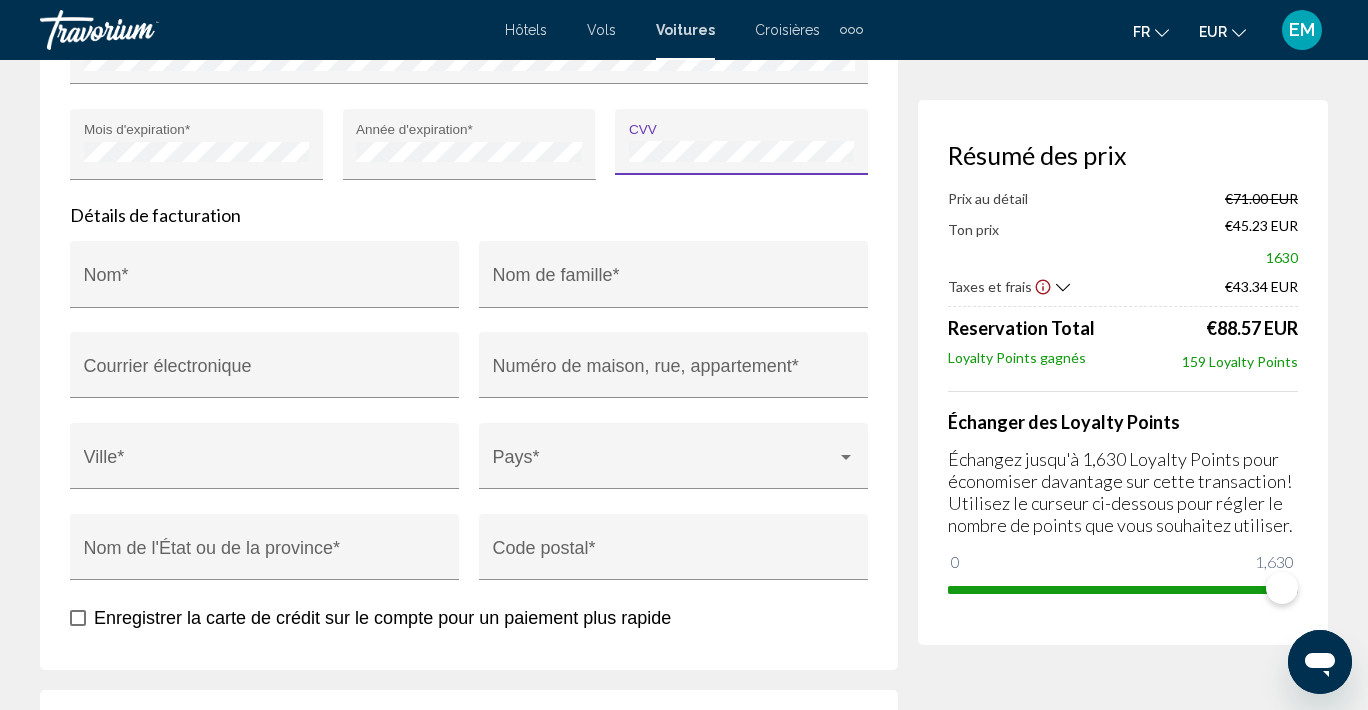 scroll, scrollTop: 2378, scrollLeft: 0, axis: vertical 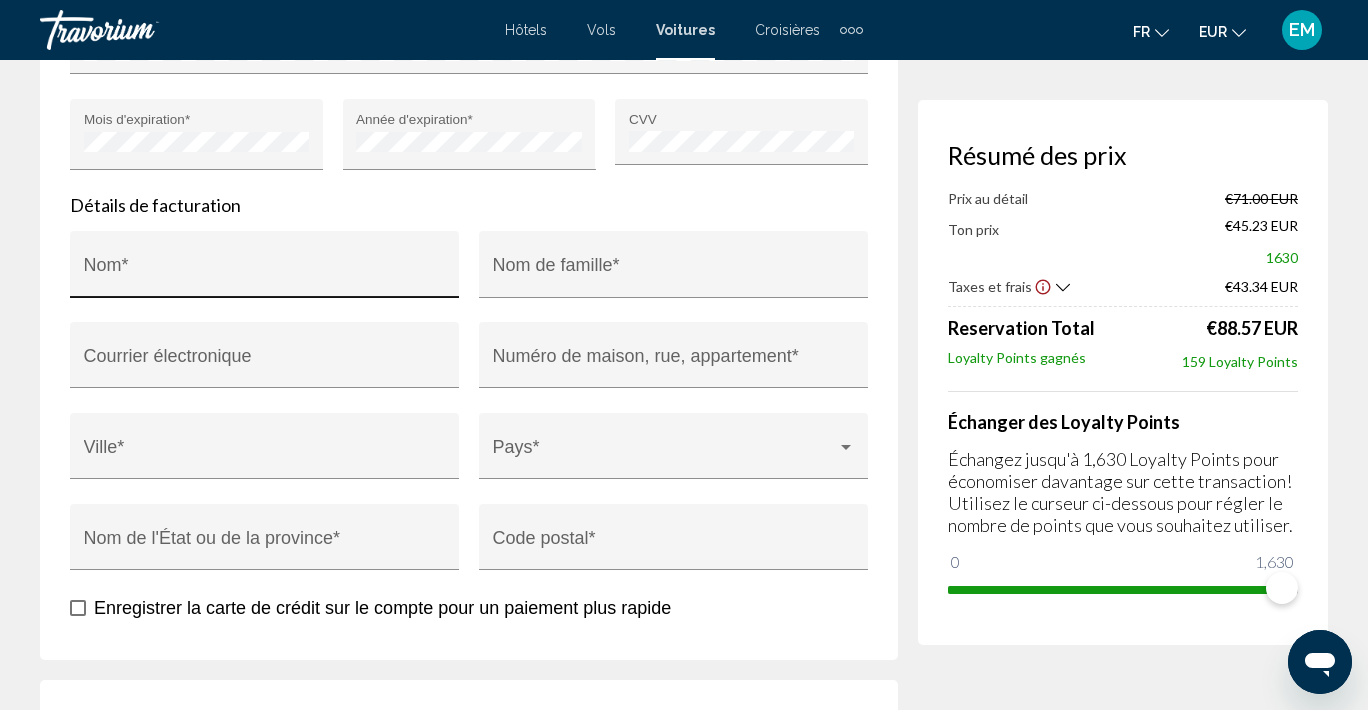 click on "Nom  *" at bounding box center (265, 270) 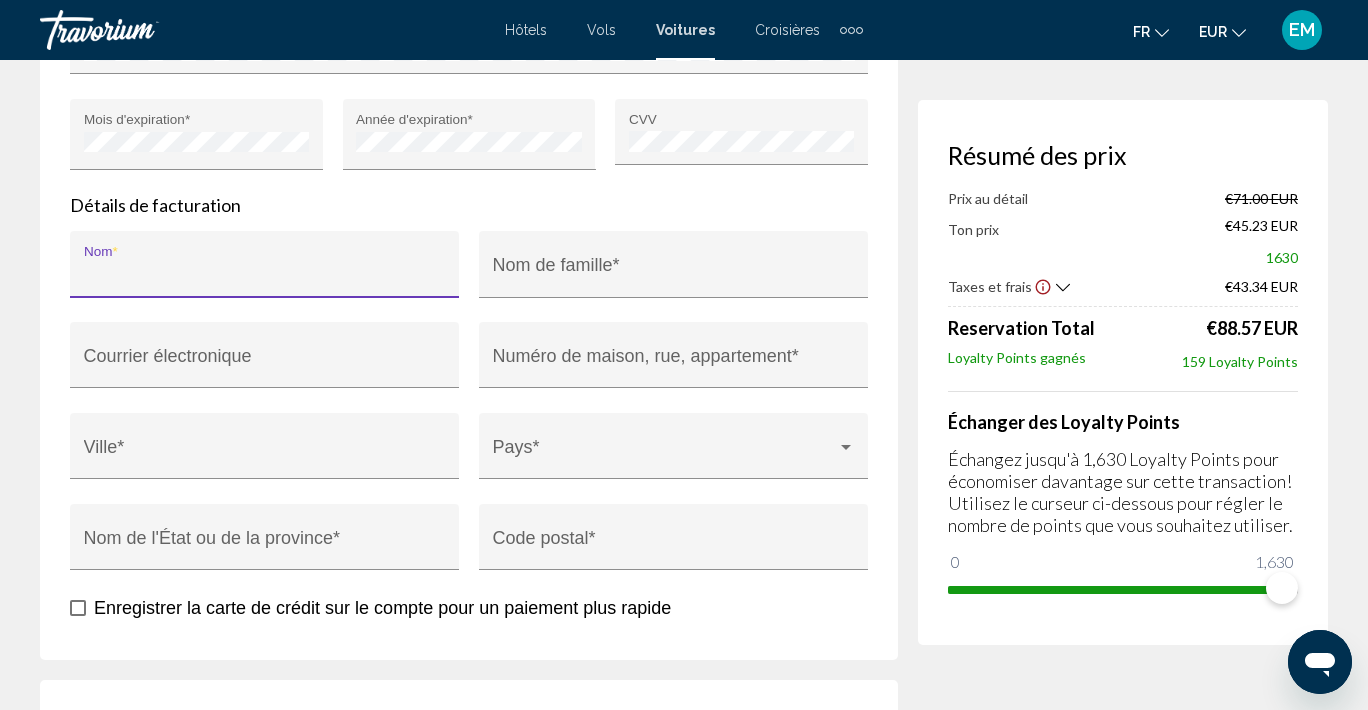 click on "Nom  *" at bounding box center (265, 274) 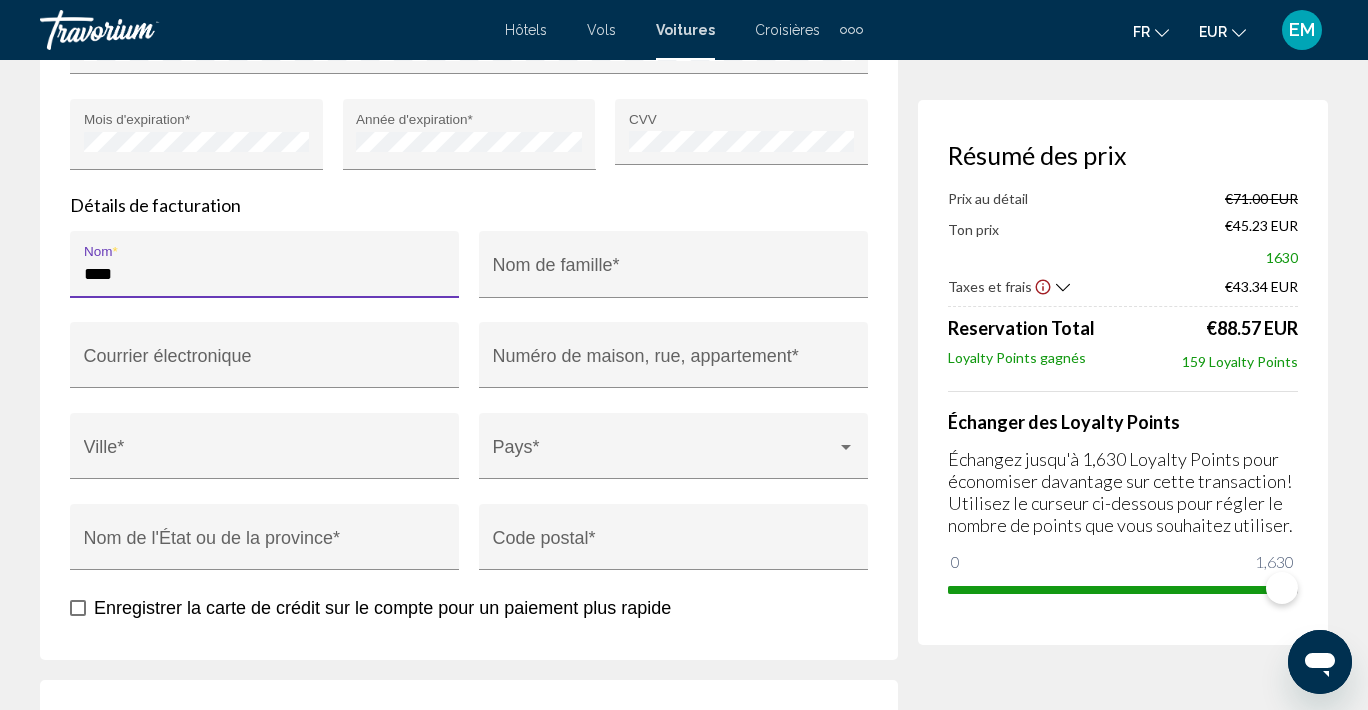type on "***" 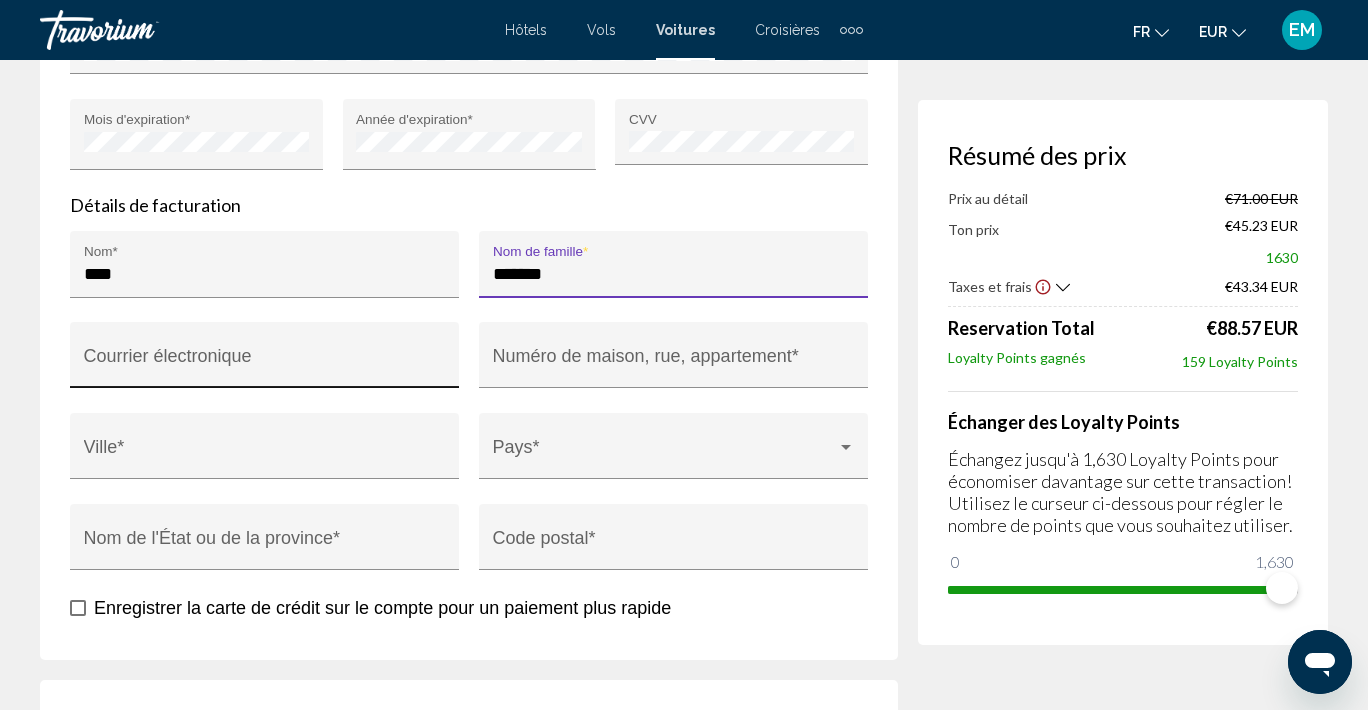 type on "*******" 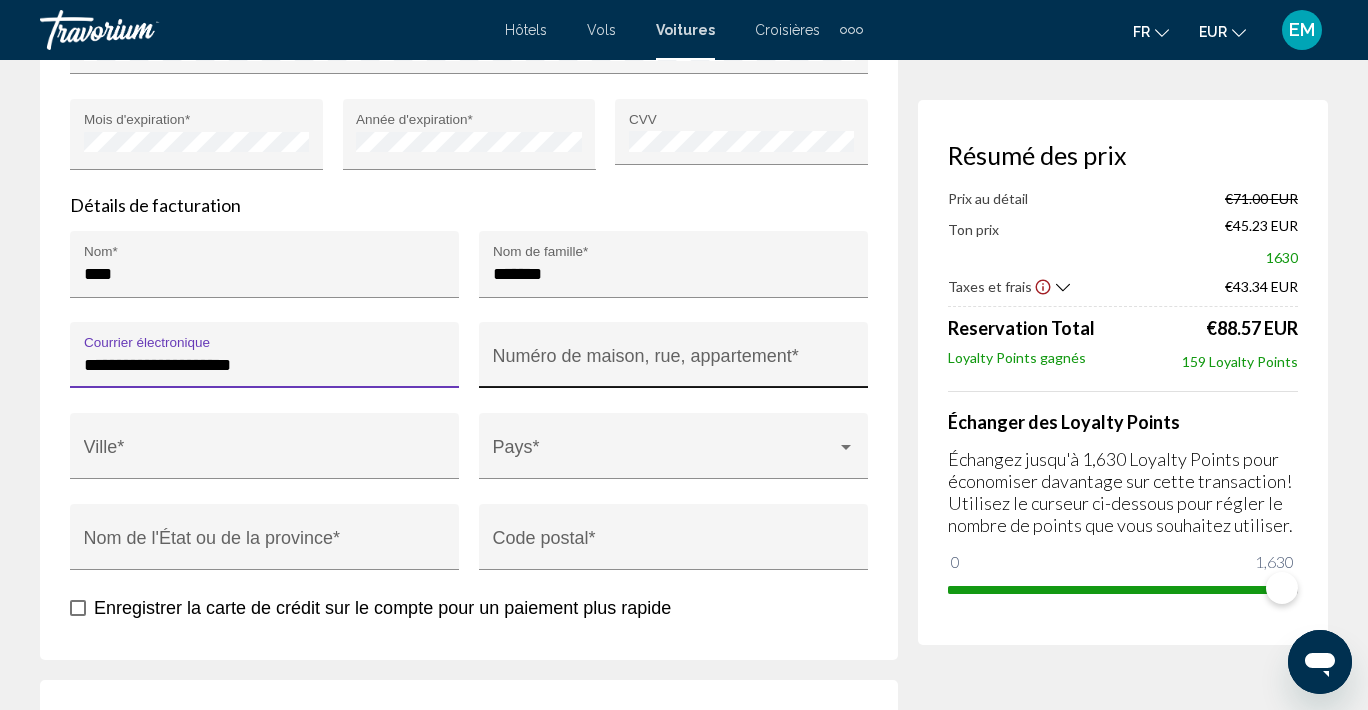 type on "**********" 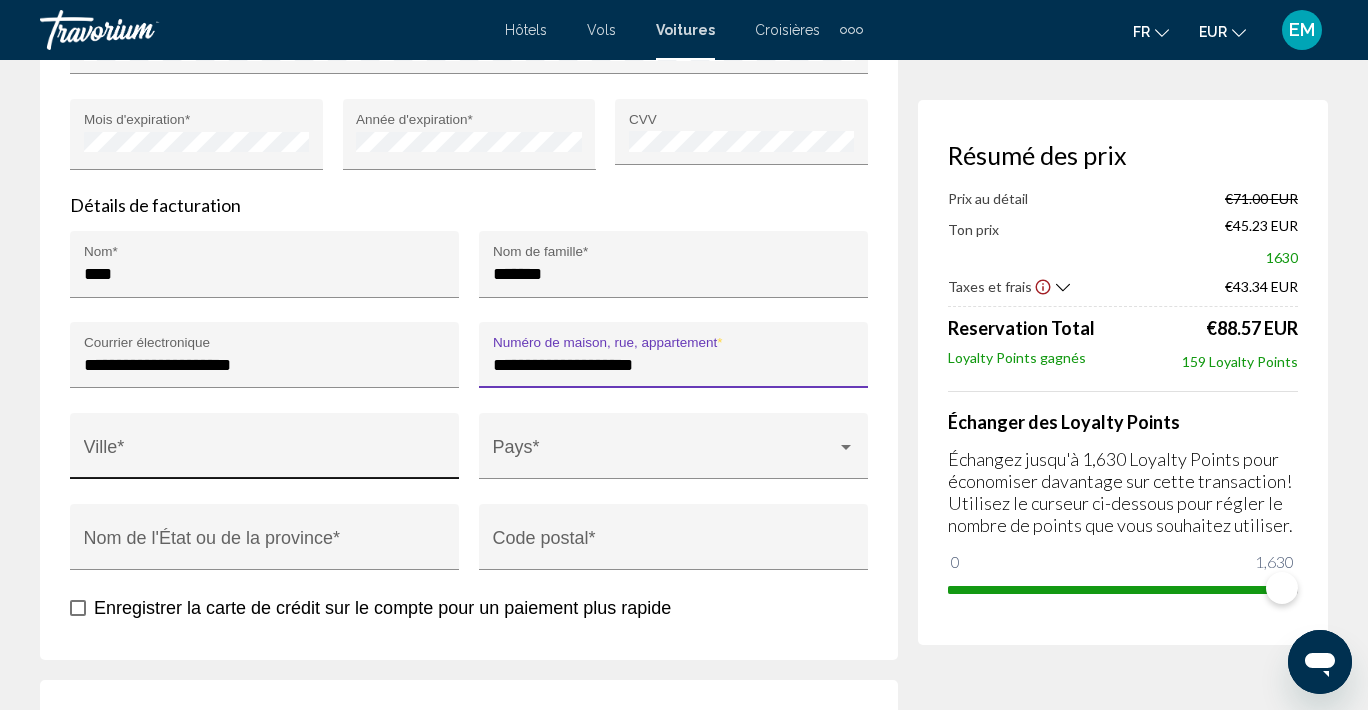 type on "**********" 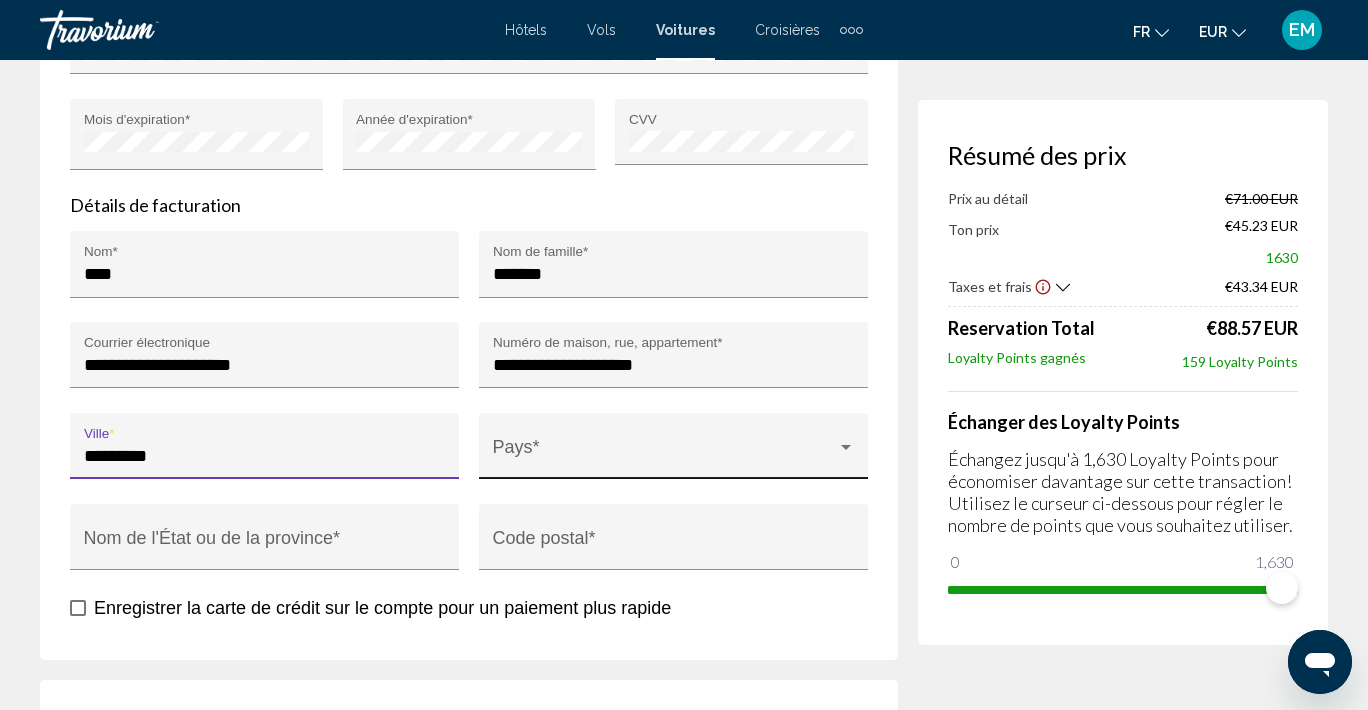 type on "*********" 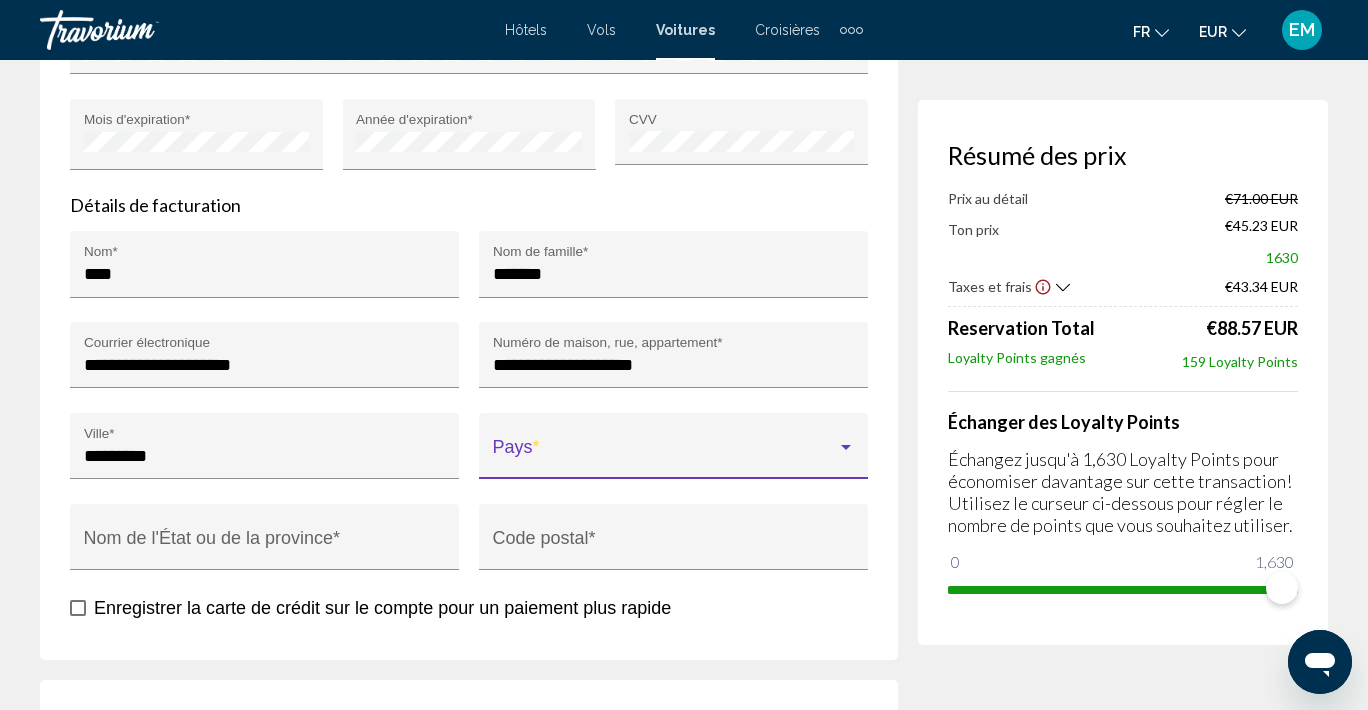 click at bounding box center (665, 456) 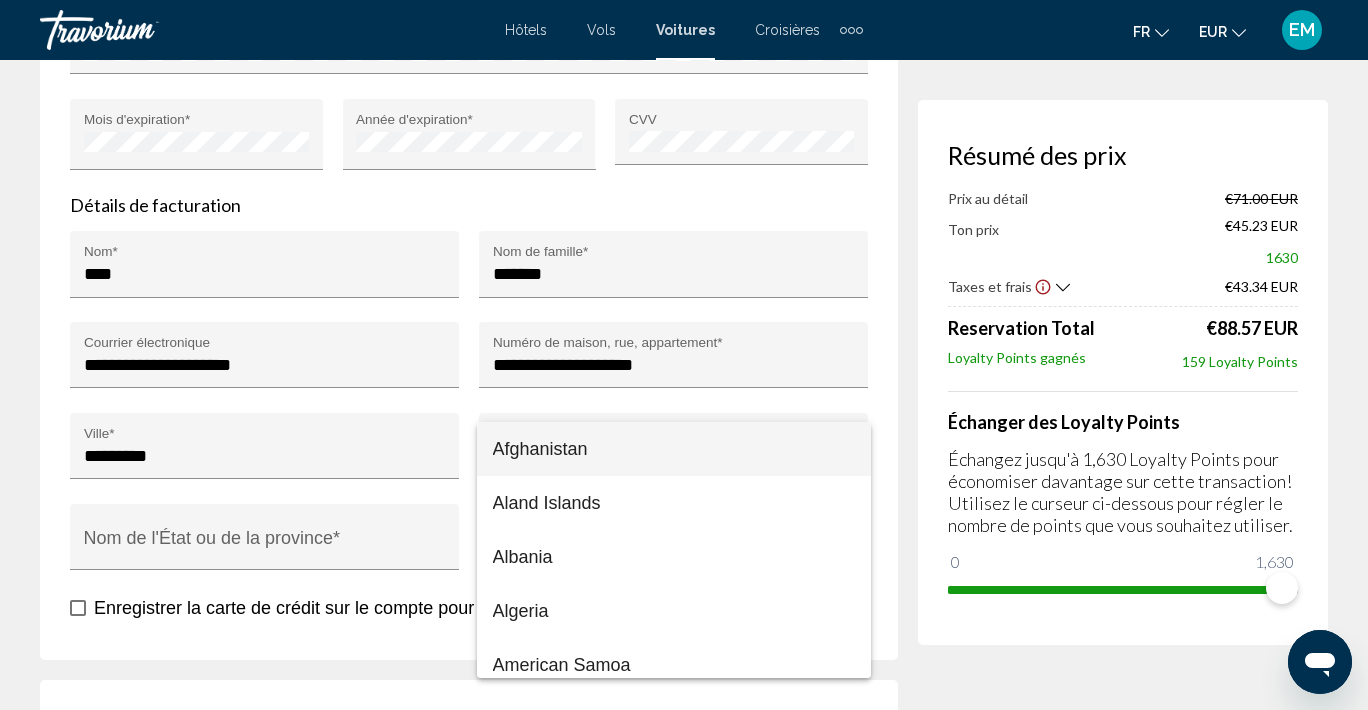 scroll, scrollTop: 3956, scrollLeft: 0, axis: vertical 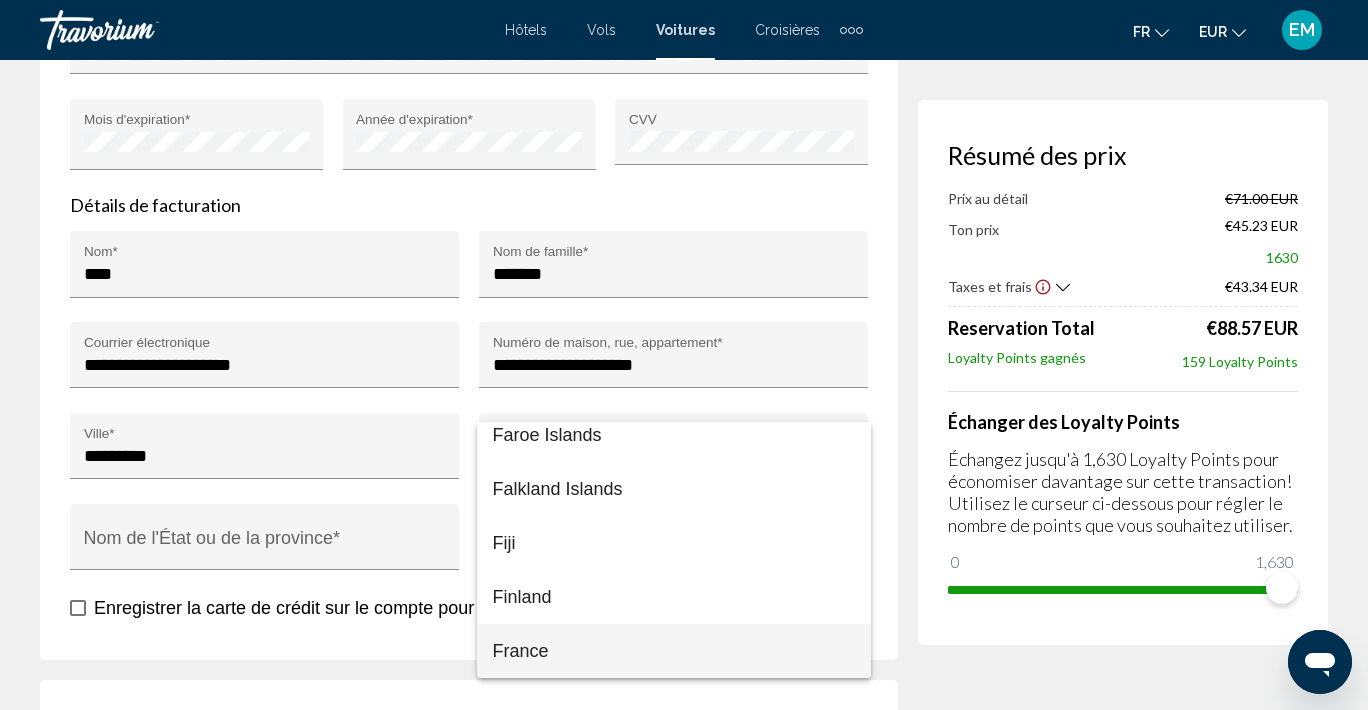 click on "France" at bounding box center [674, 651] 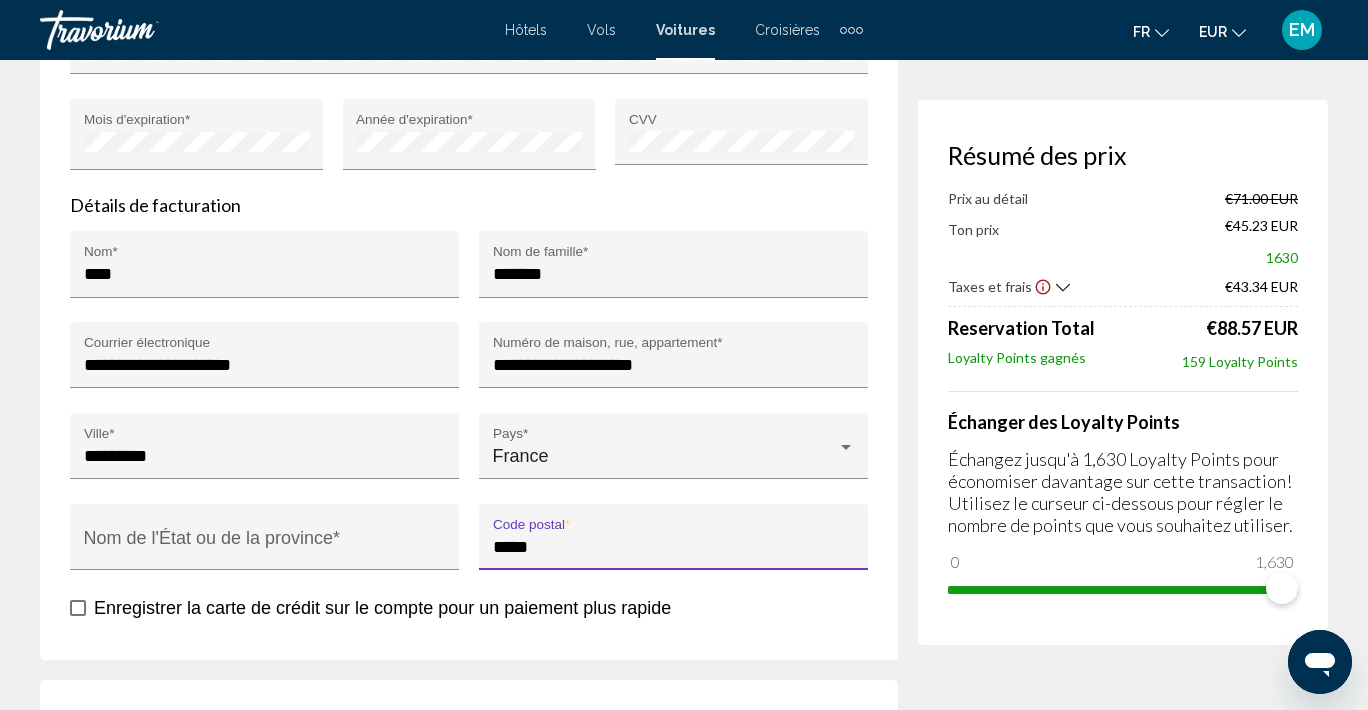 type on "*****" 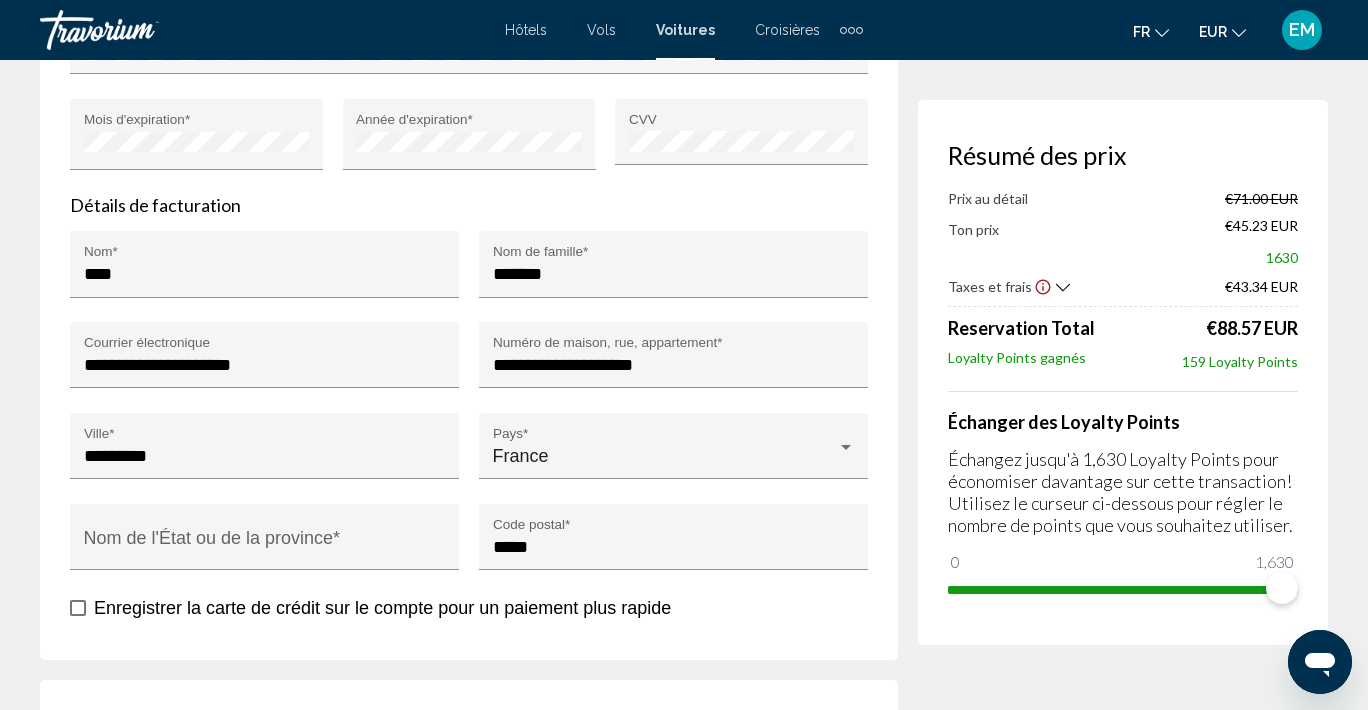 click on "**********" at bounding box center [469, 68] 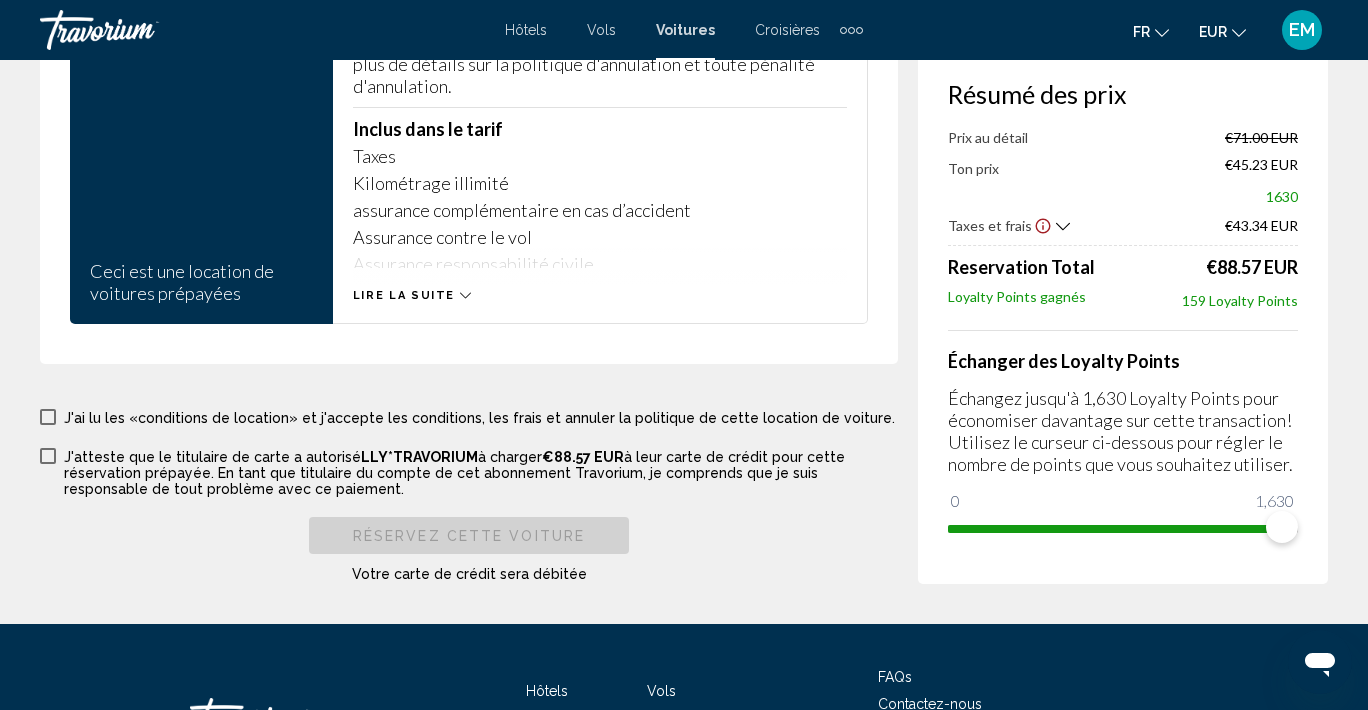 scroll, scrollTop: 3249, scrollLeft: 0, axis: vertical 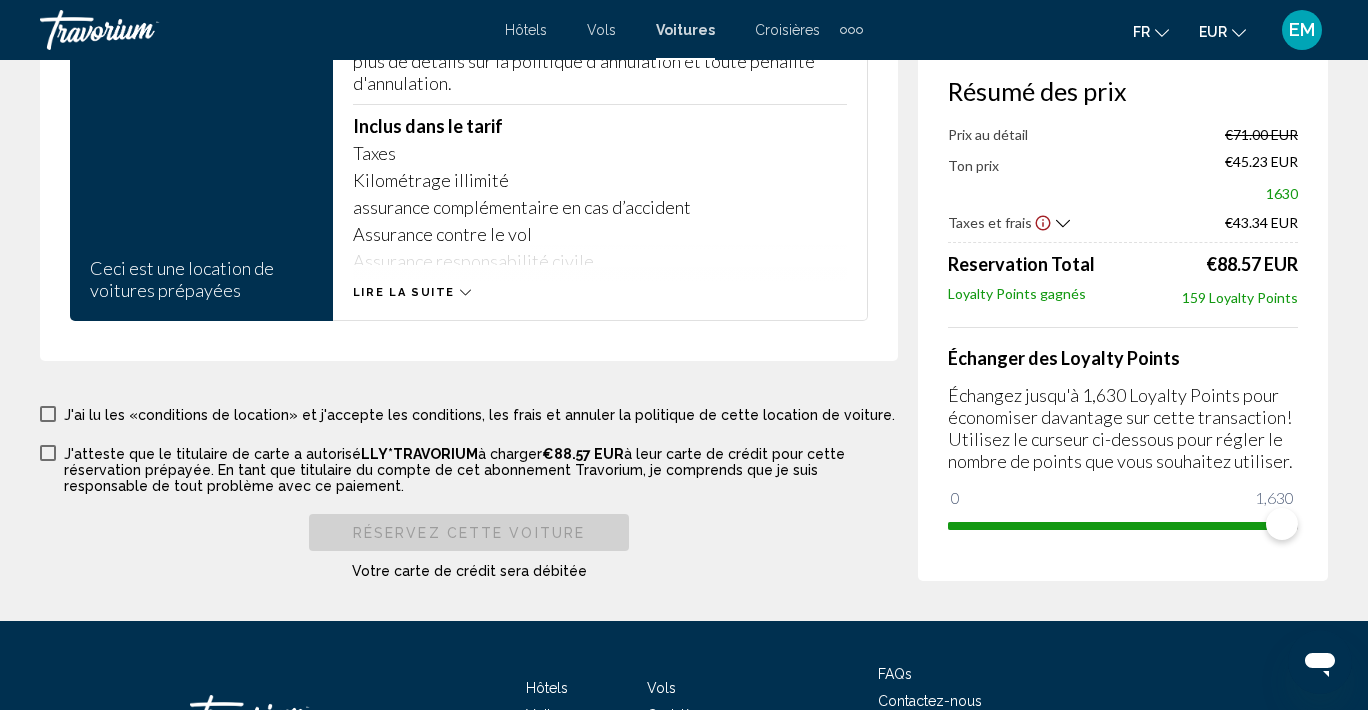 click at bounding box center [48, 414] 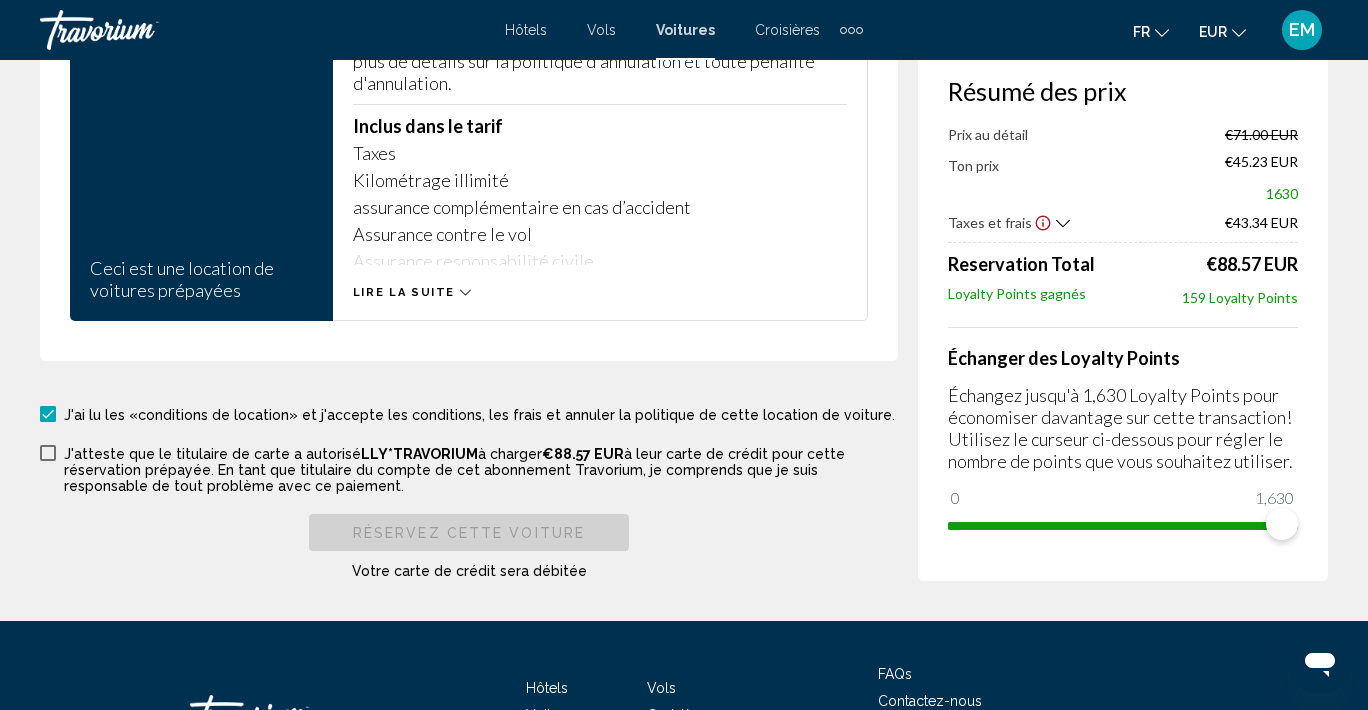 click at bounding box center (48, 453) 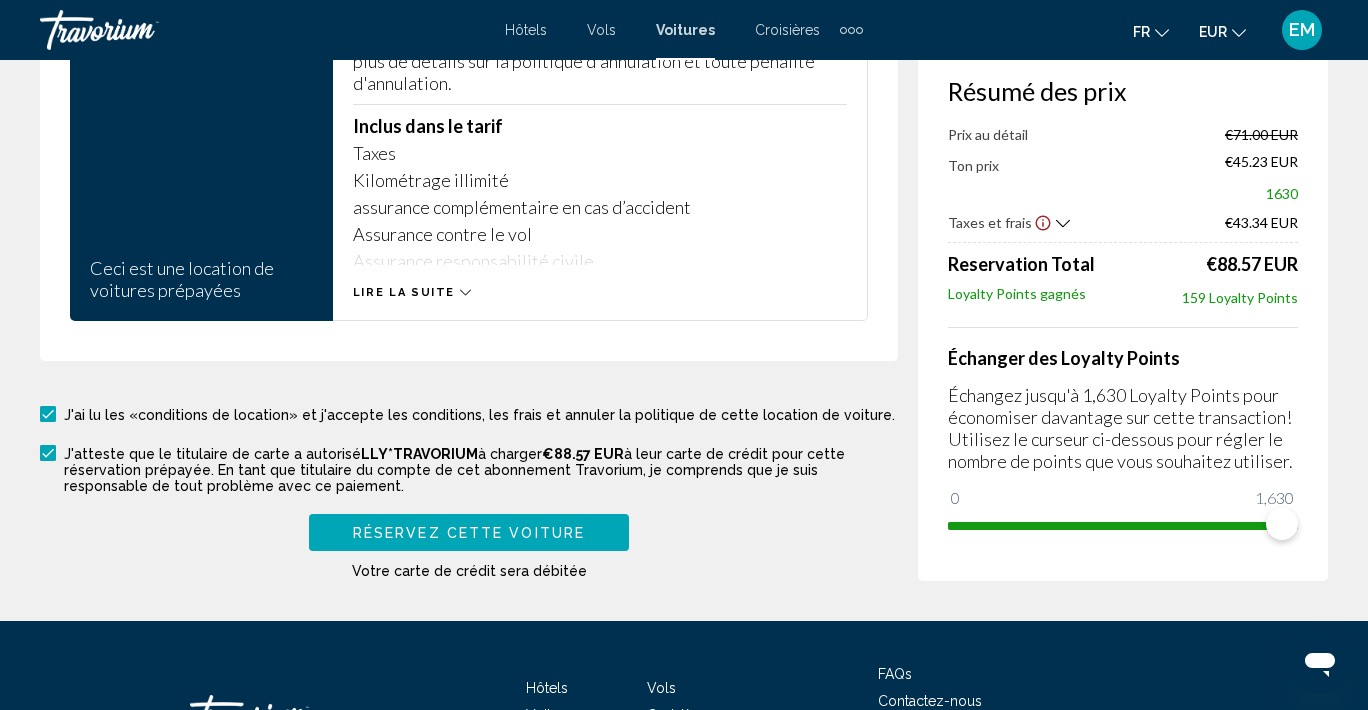 click on "Réservez cette voiture" at bounding box center (469, 533) 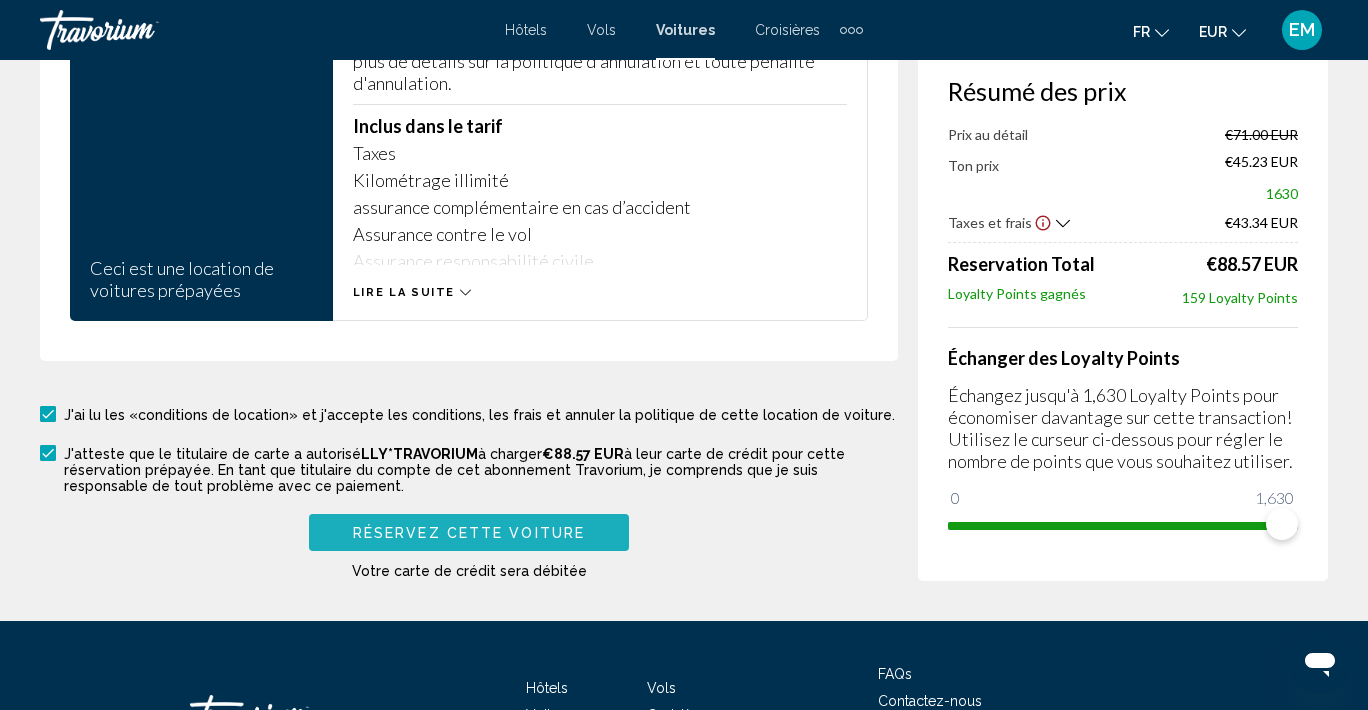 scroll, scrollTop: 2562, scrollLeft: 0, axis: vertical 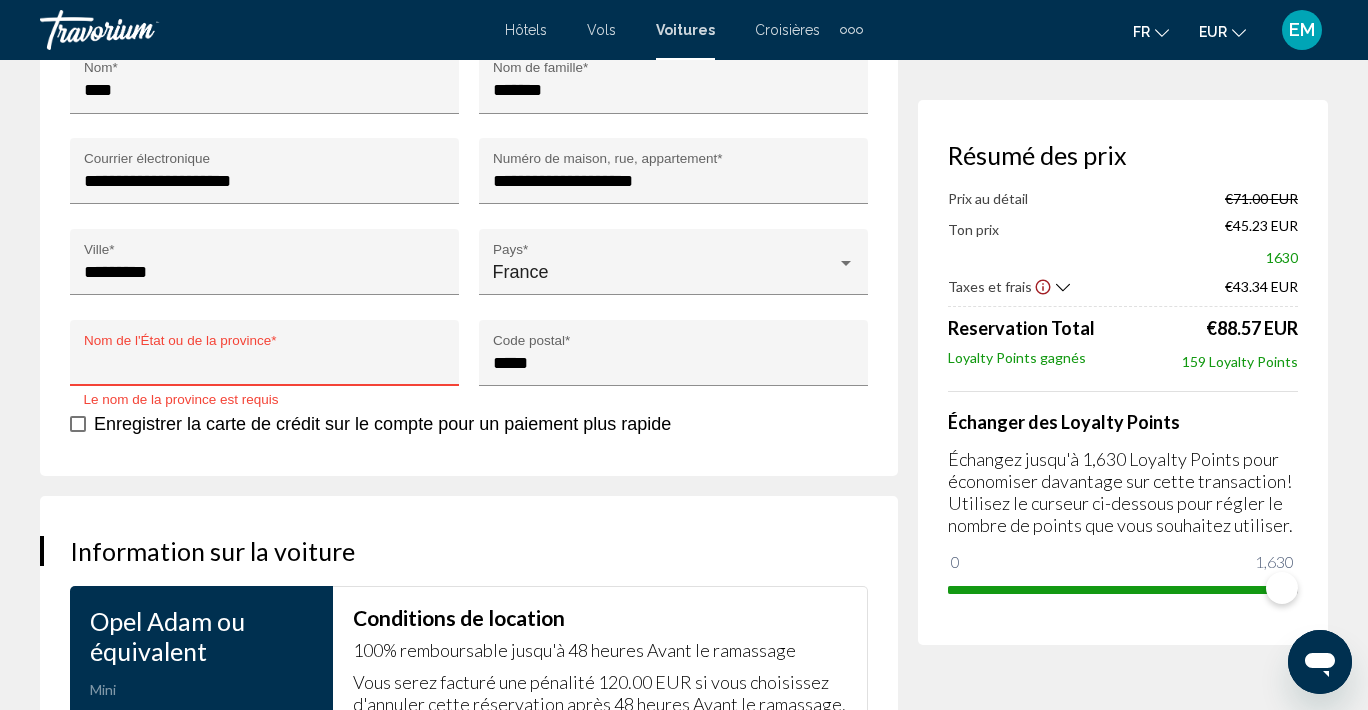 click on "Nom de l'État ou de la province  *" at bounding box center (265, 363) 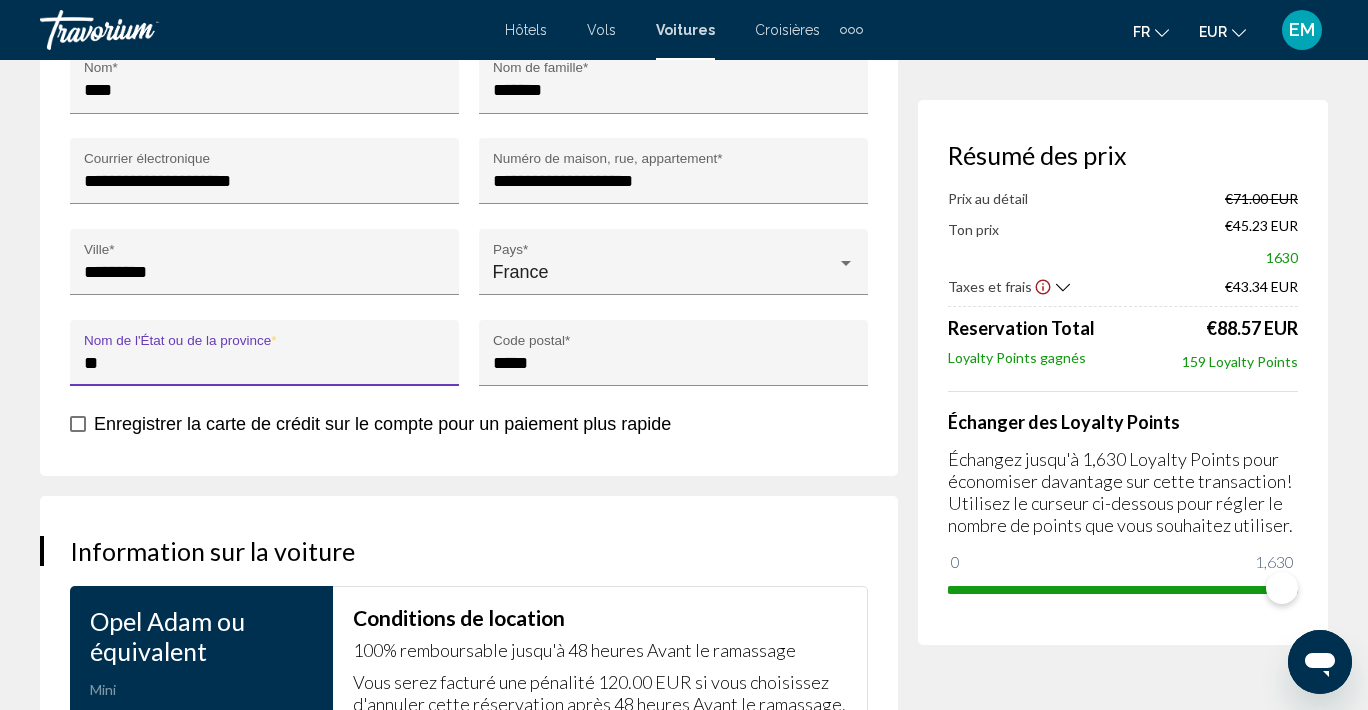 type on "*" 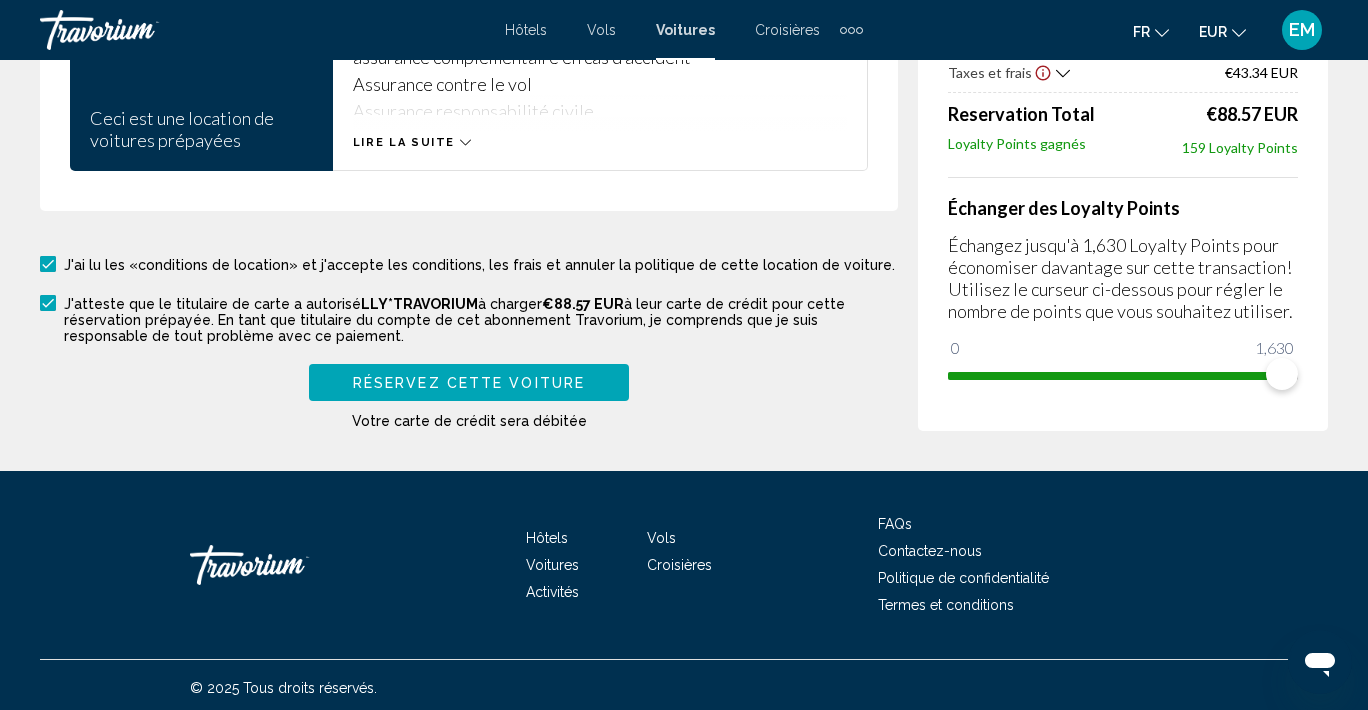 scroll, scrollTop: 3398, scrollLeft: 0, axis: vertical 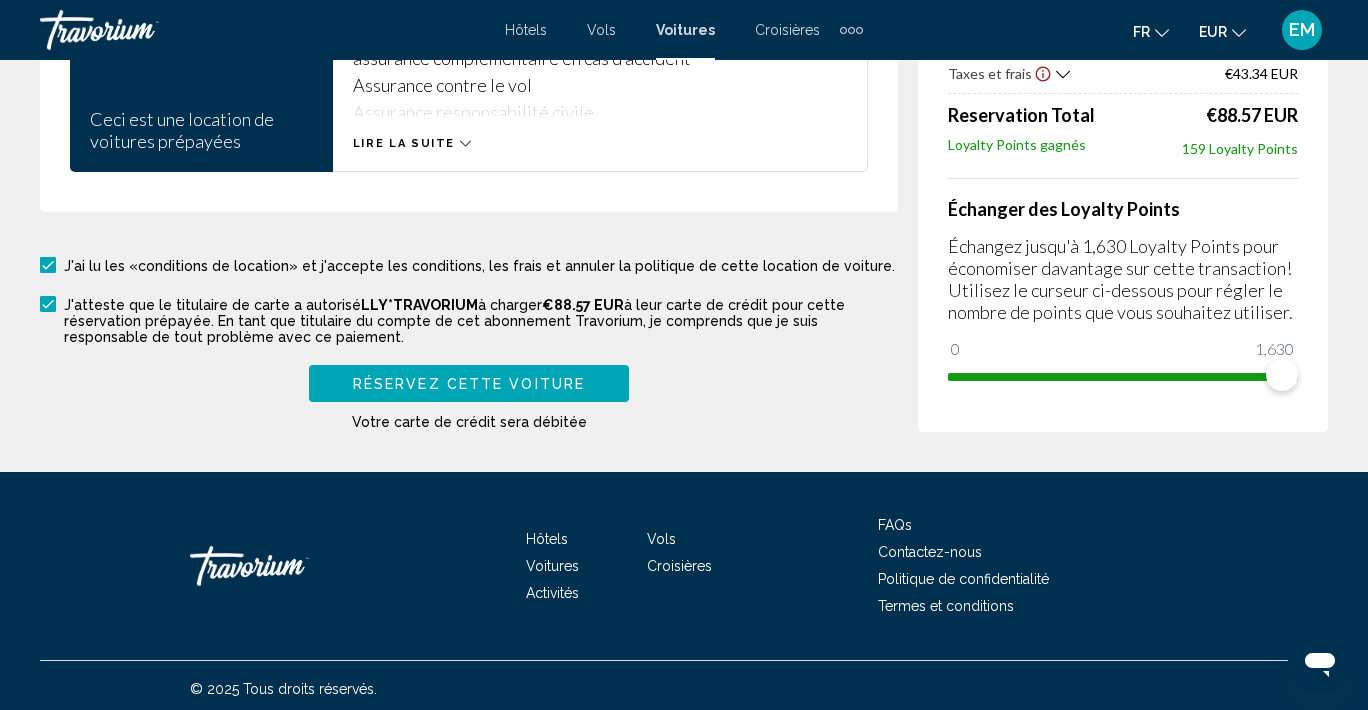 type on "*********" 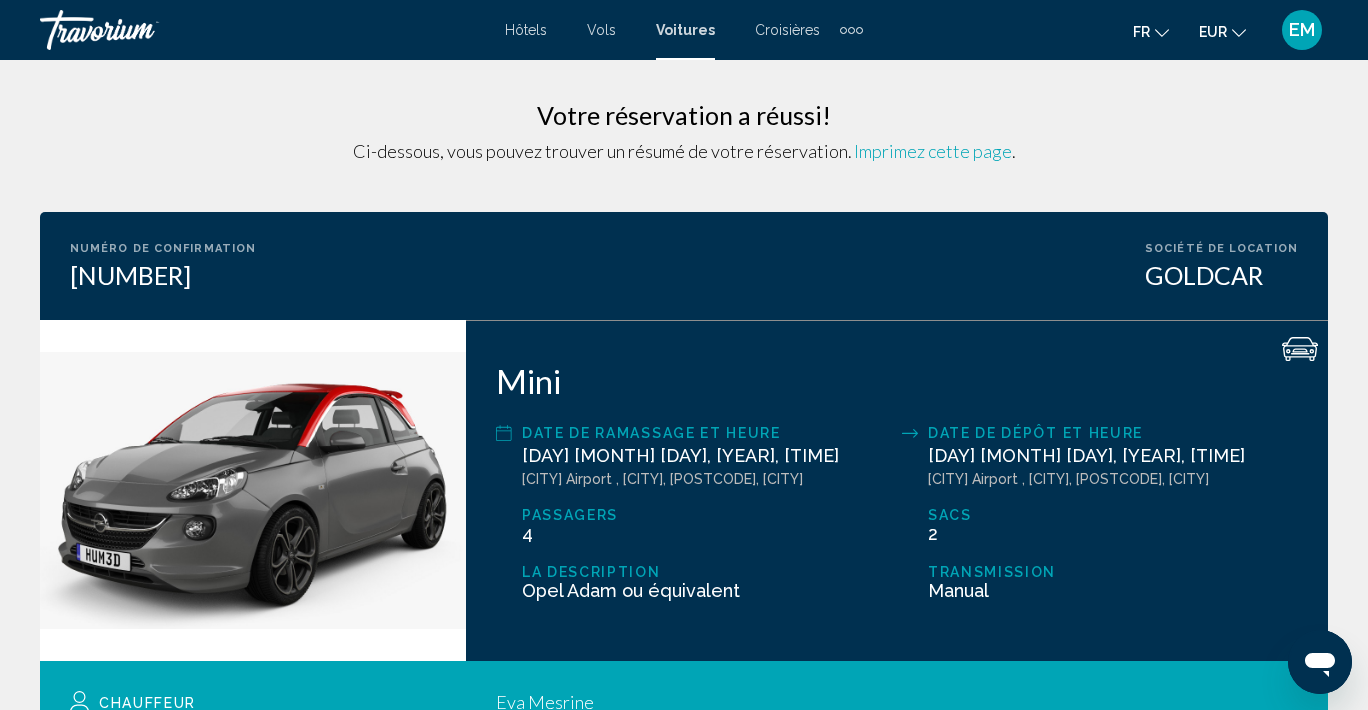scroll, scrollTop: 0, scrollLeft: 0, axis: both 